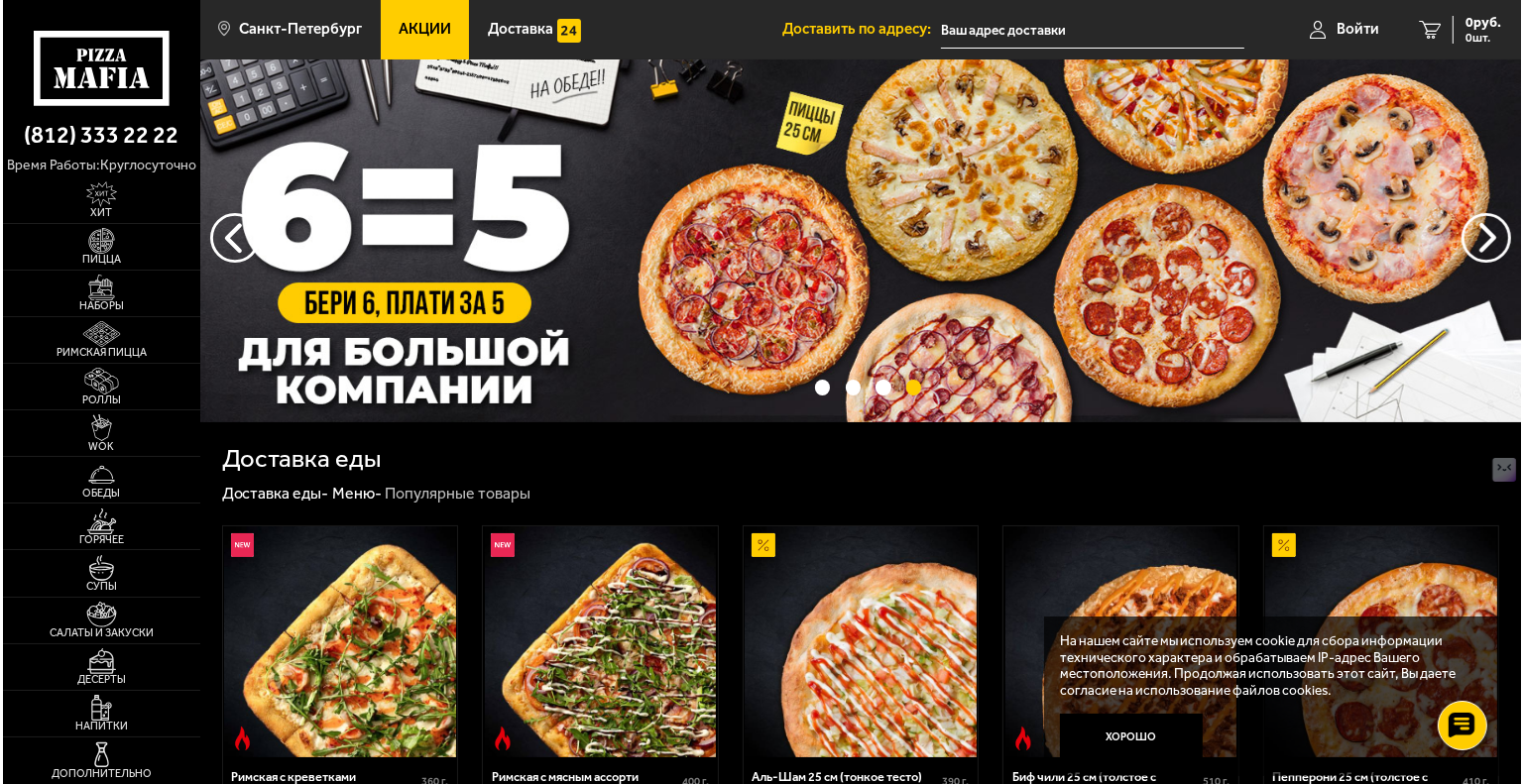 scroll, scrollTop: 0, scrollLeft: 0, axis: both 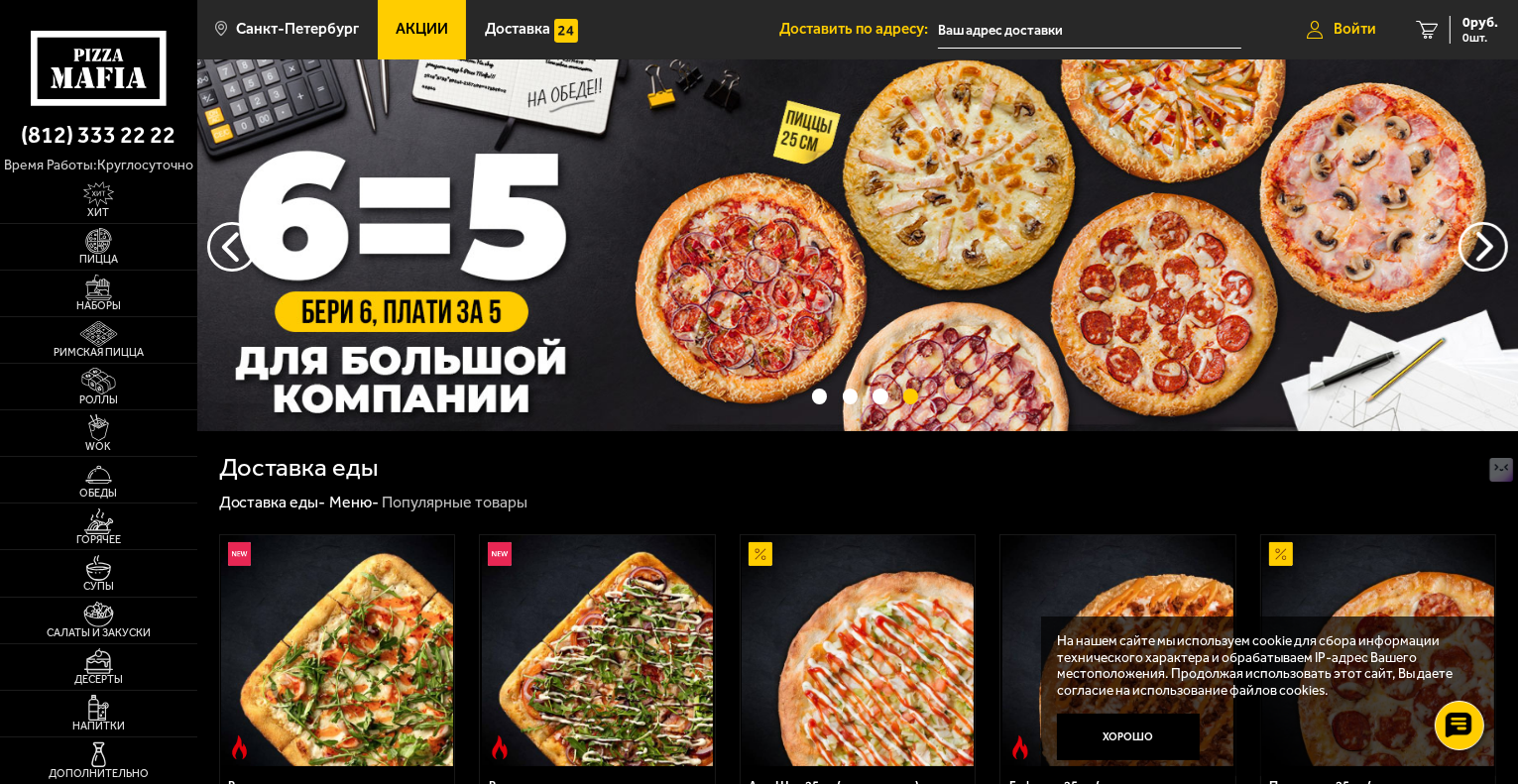 click on "Войти" at bounding box center (1342, 30) 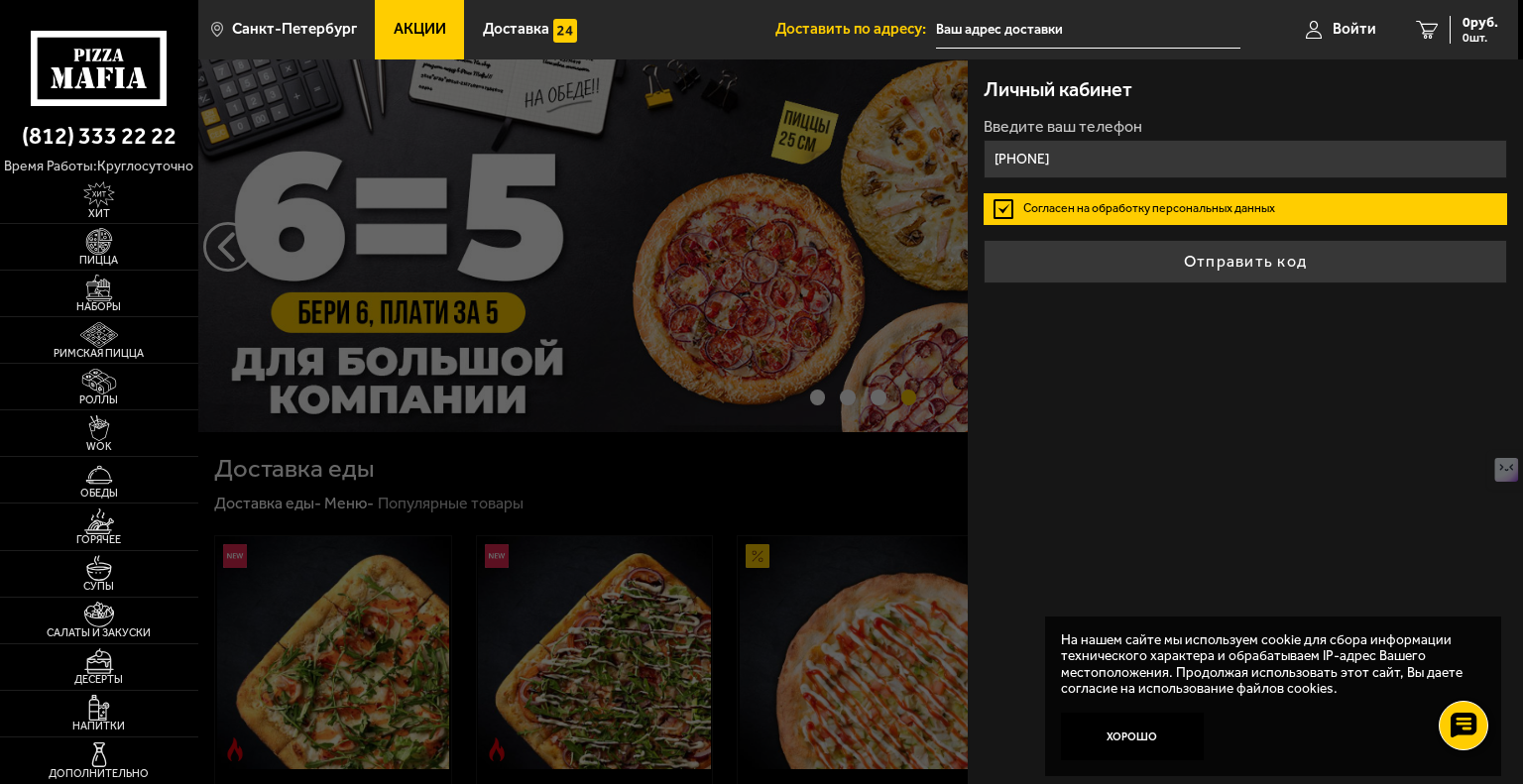 type on "[PHONE]" 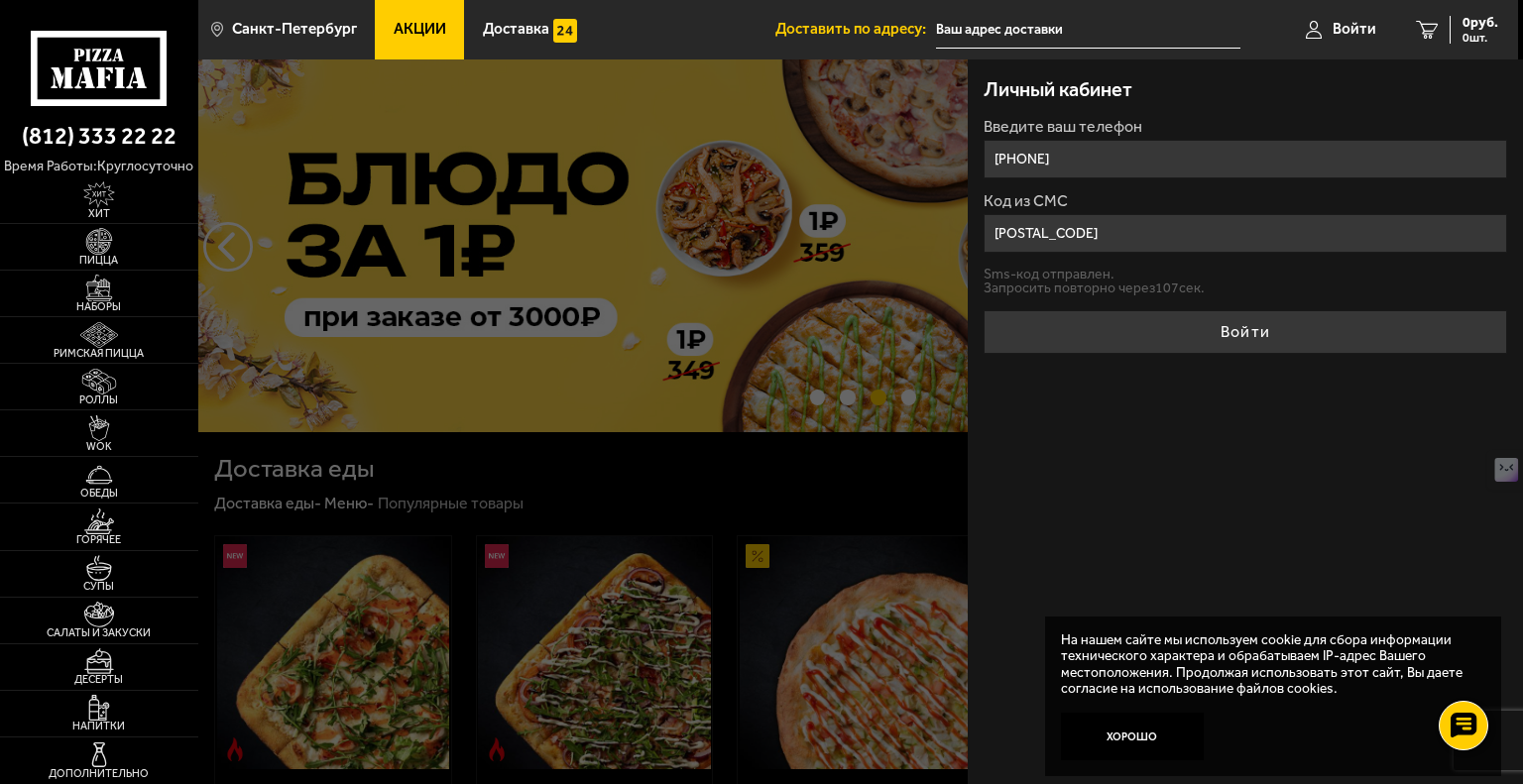 type on "[POSTAL_CODE]" 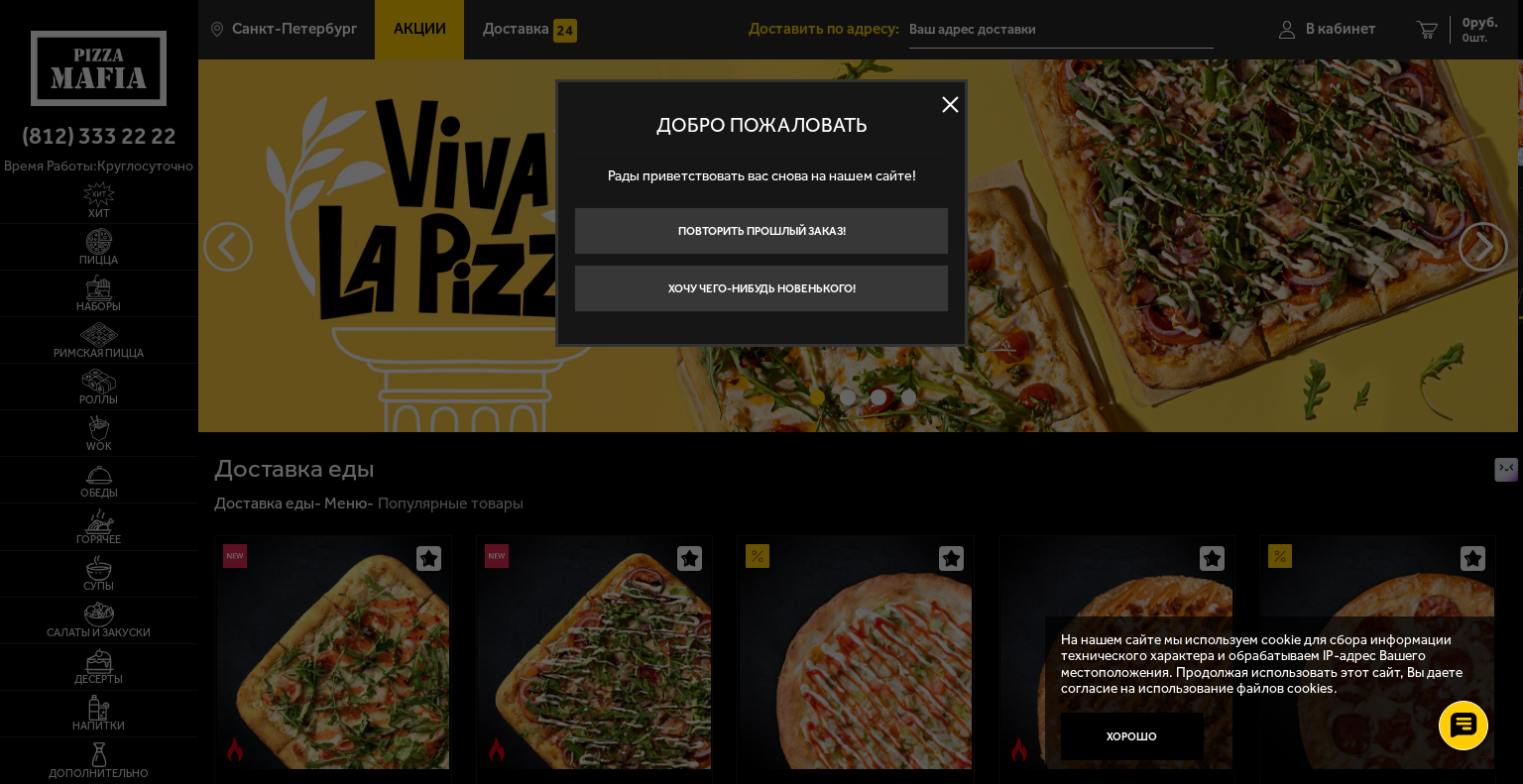 click at bounding box center (950, 105) 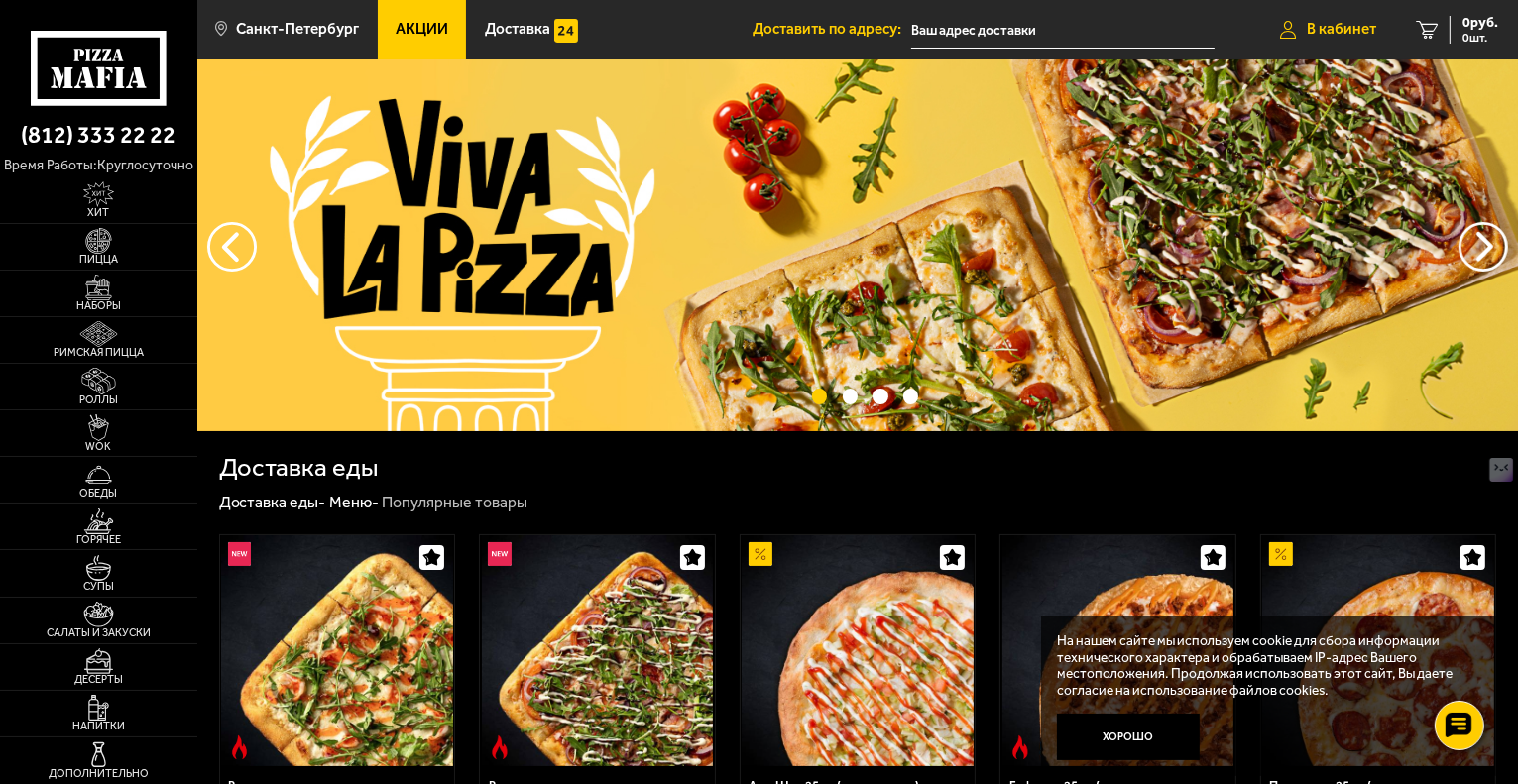 click on "В кабинет" at bounding box center (1328, 30) 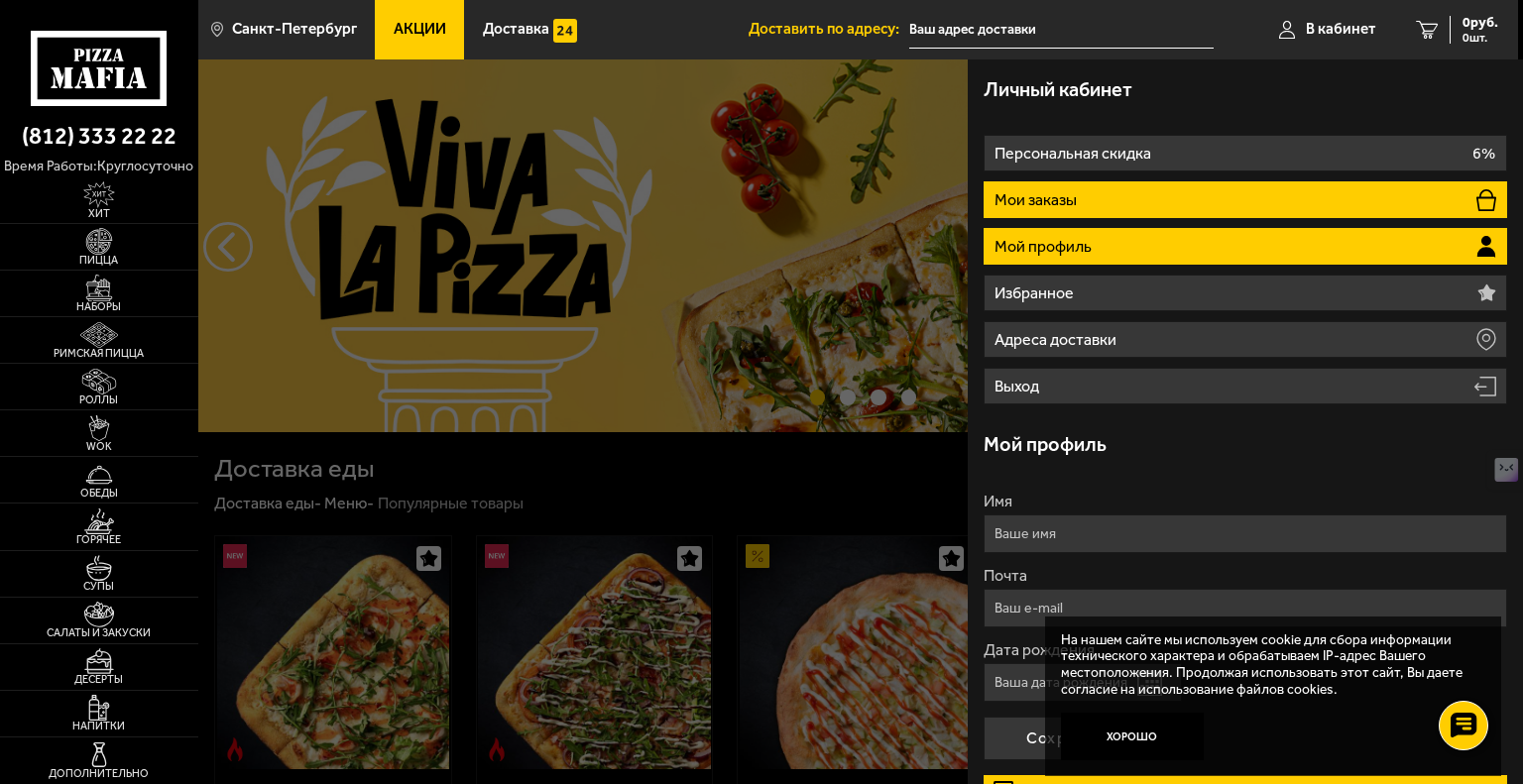 click on "Мои заказы" at bounding box center (1245, 199) 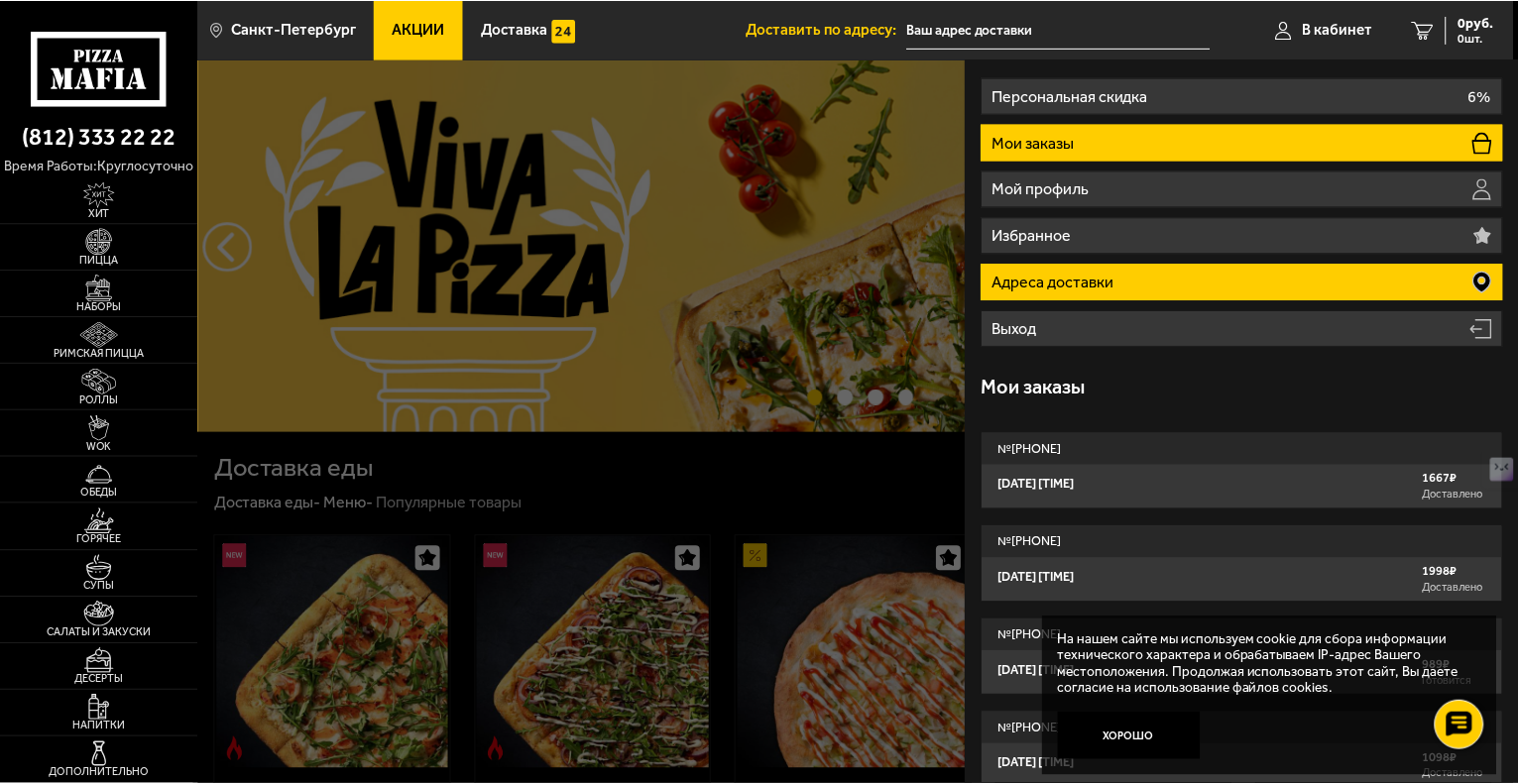 scroll, scrollTop: 76, scrollLeft: 0, axis: vertical 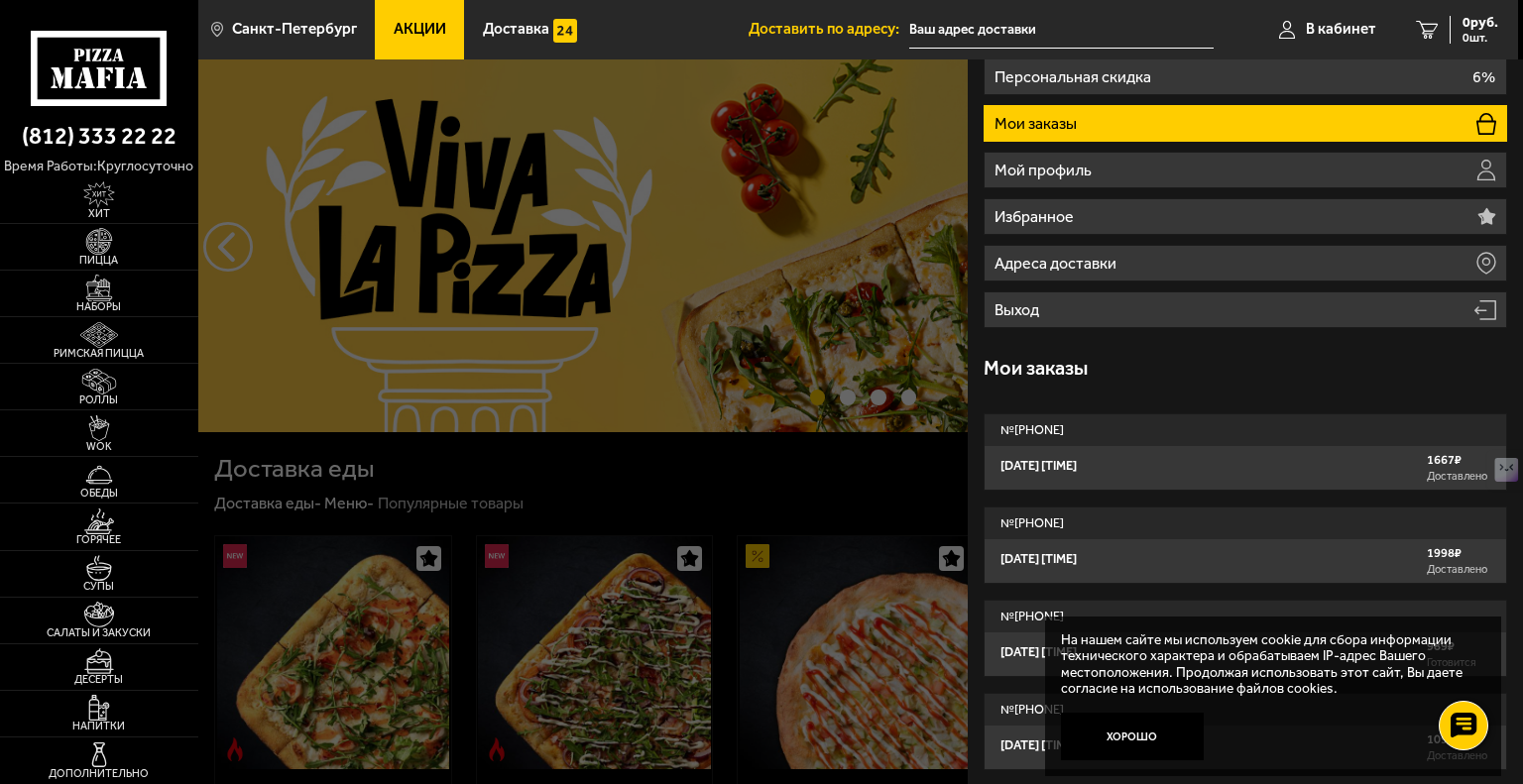 click on "№  [PHONE] [DATE] [TIME] [PRICE] Доставлено №  [PHONE] [DATE] [TIME] [PRICE] Доставлено №  [PHONE] [DATE] [TIME] [PRICE] Готовится №  [PHONE] [DATE] [TIME] [PRICE] Доставлено" at bounding box center (1245, 584) 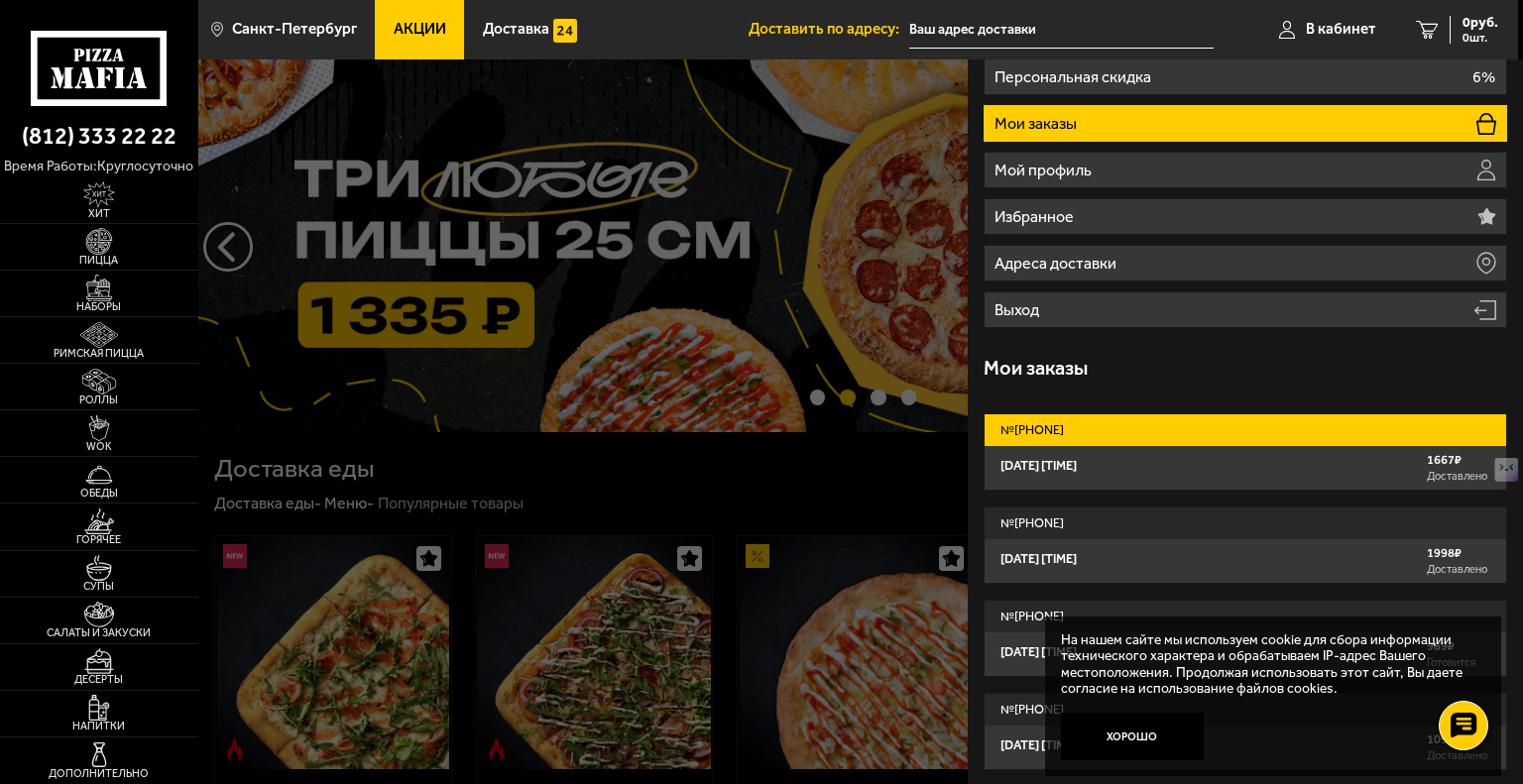 click on "№  [PHONE]" at bounding box center [1245, 430] 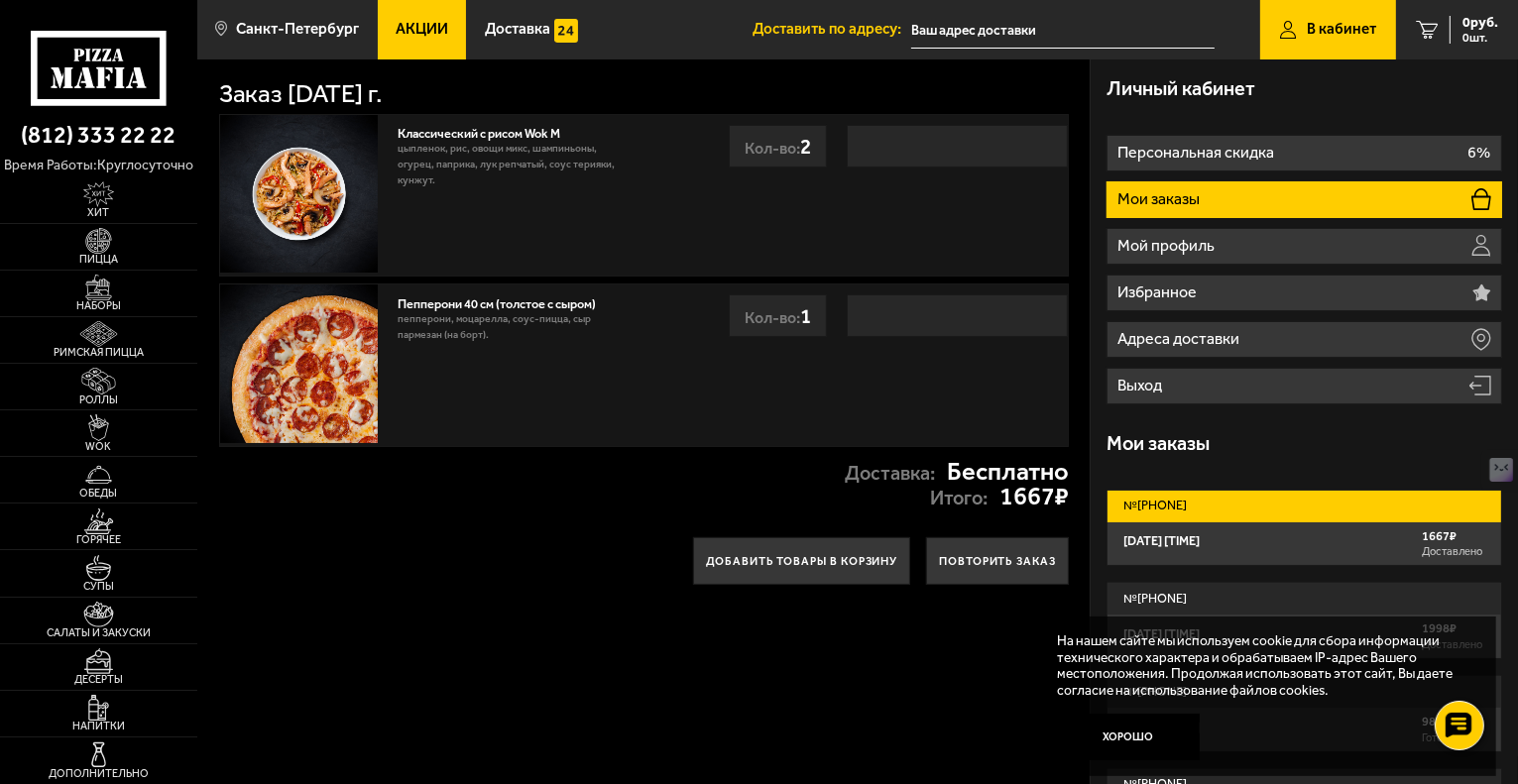 click on "Мои заказы" at bounding box center (1304, 199) 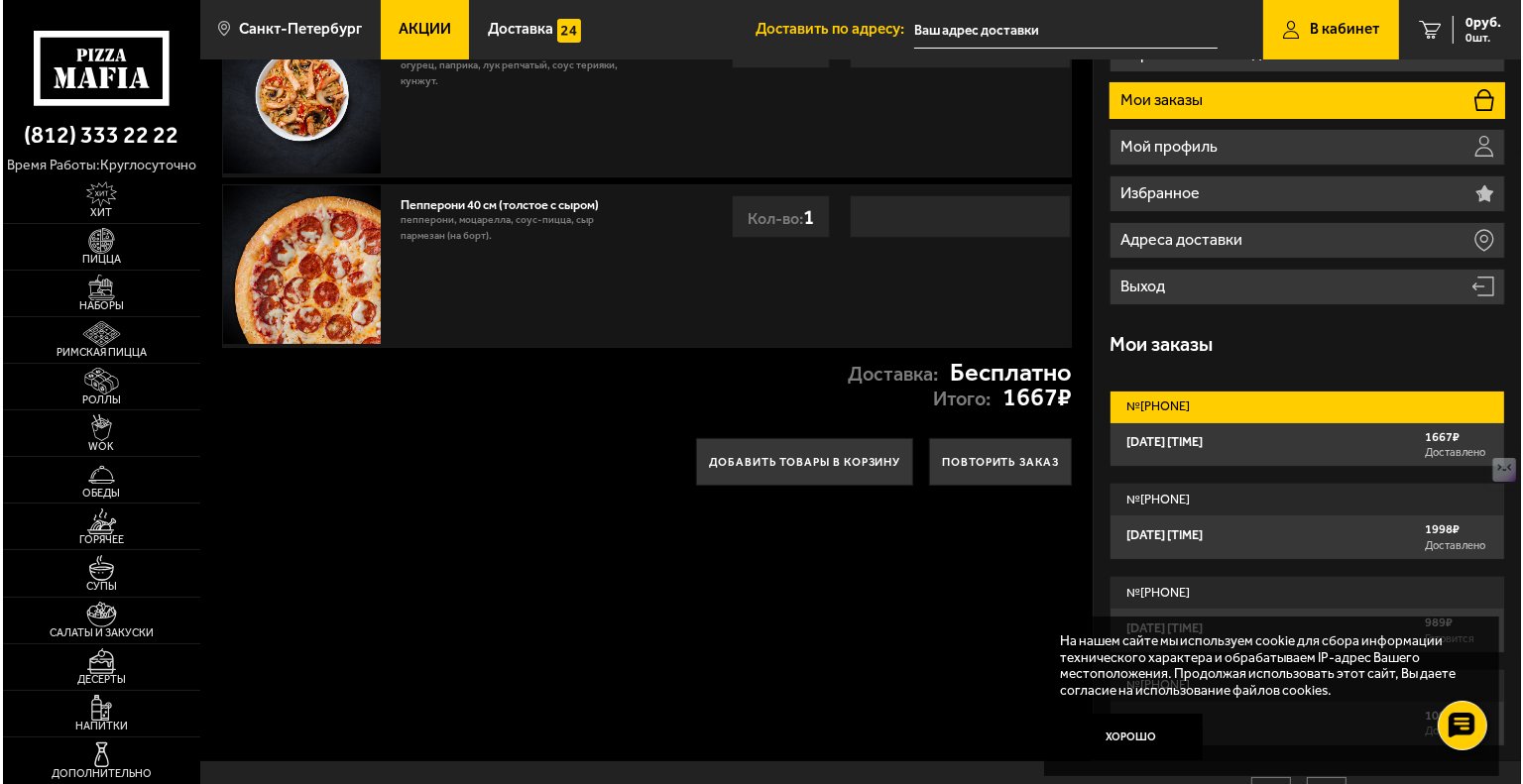 scroll, scrollTop: 0, scrollLeft: 0, axis: both 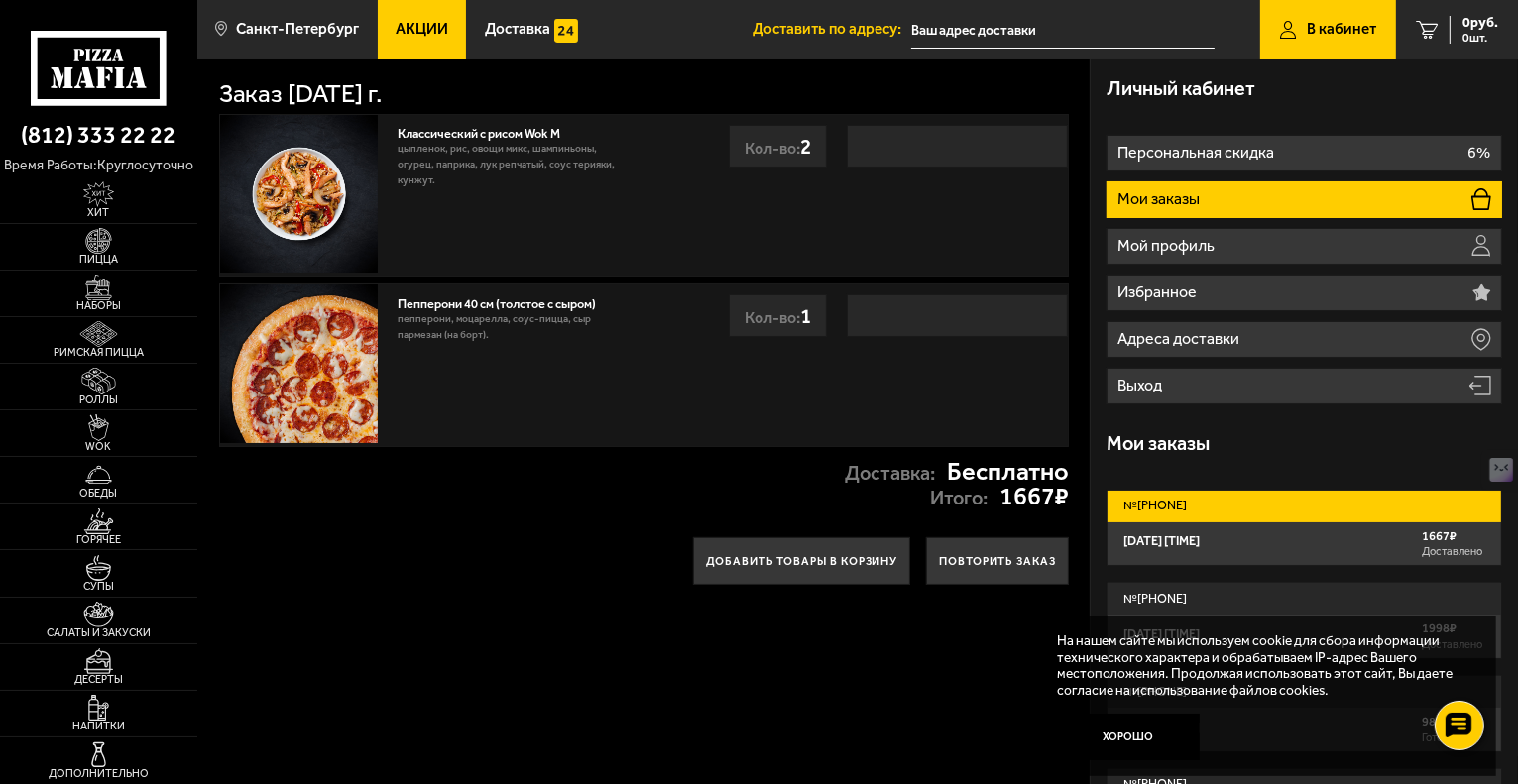 click on "Мои заказы" at bounding box center [1160, 199] 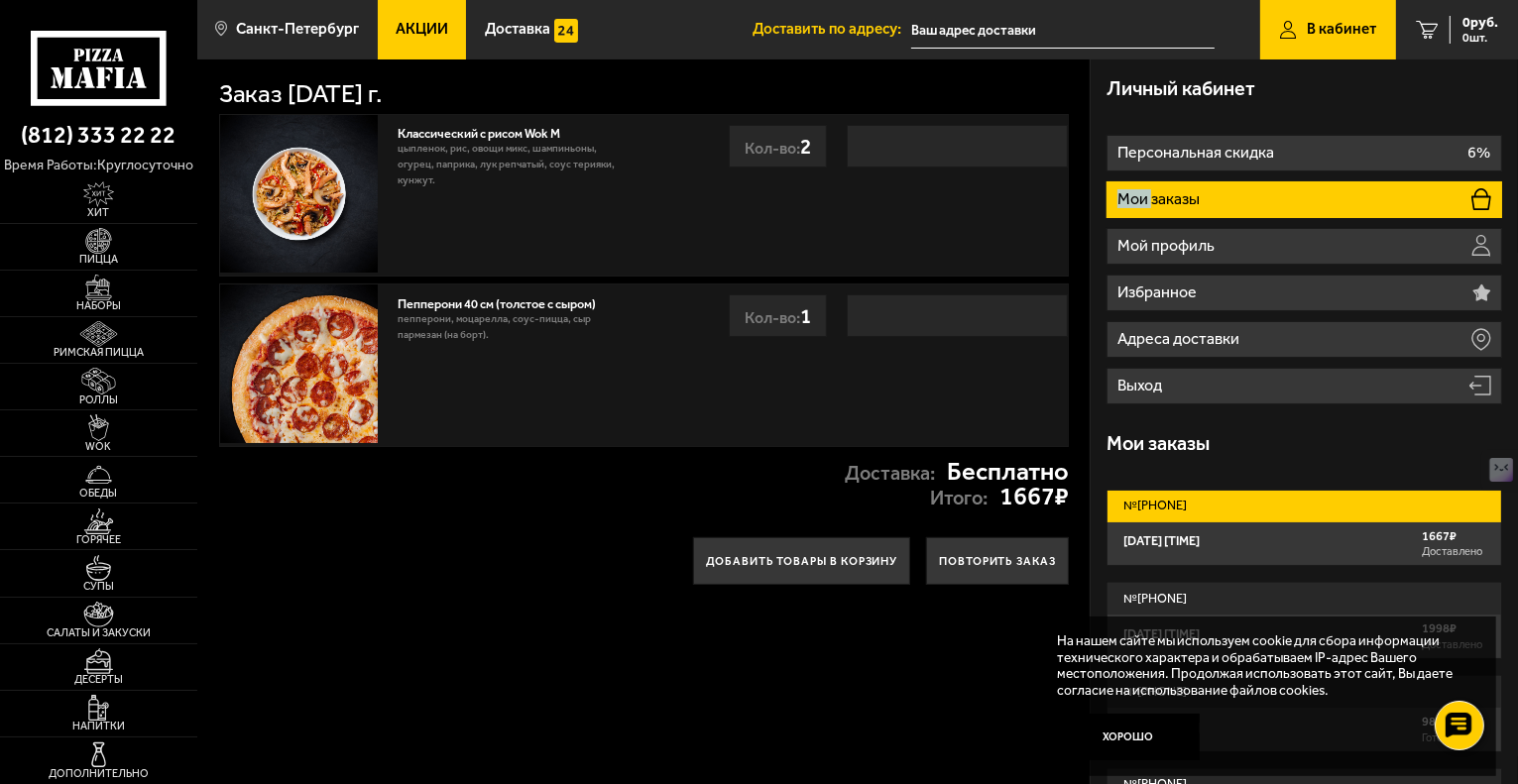 click on "Мои заказы" at bounding box center [1160, 199] 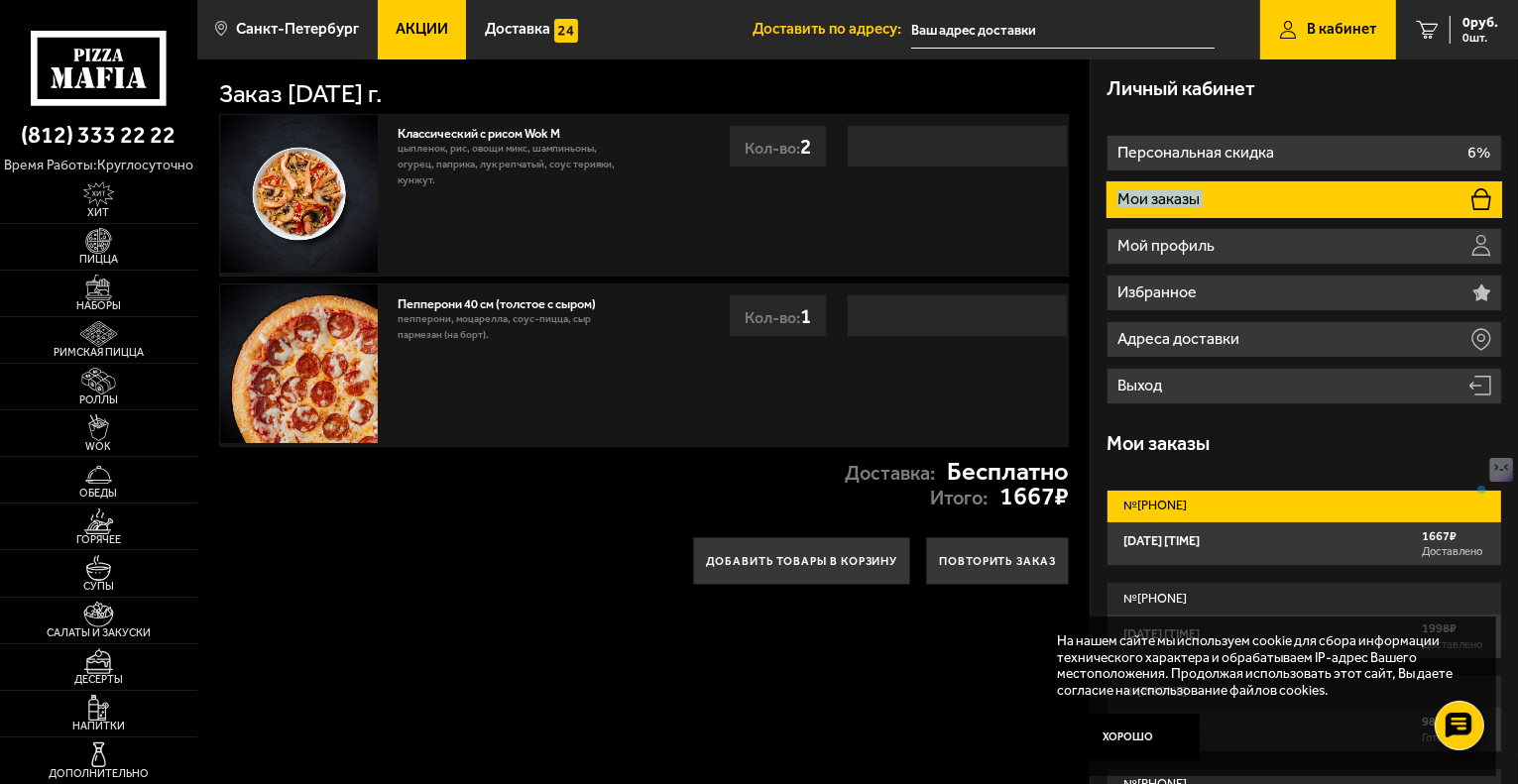 click on "Мои заказы" at bounding box center [1160, 199] 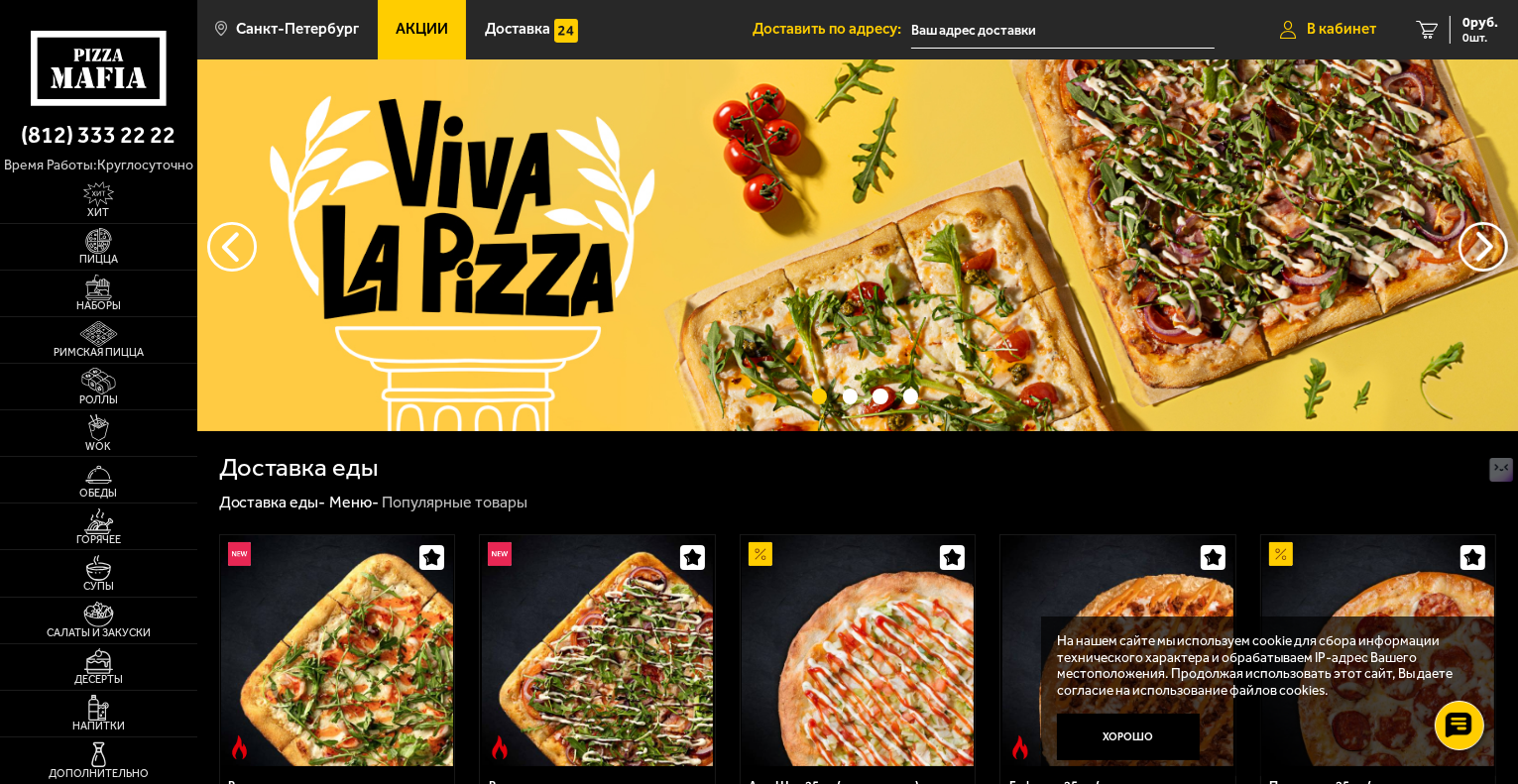 click on "В кабинет" at bounding box center [1342, 29] 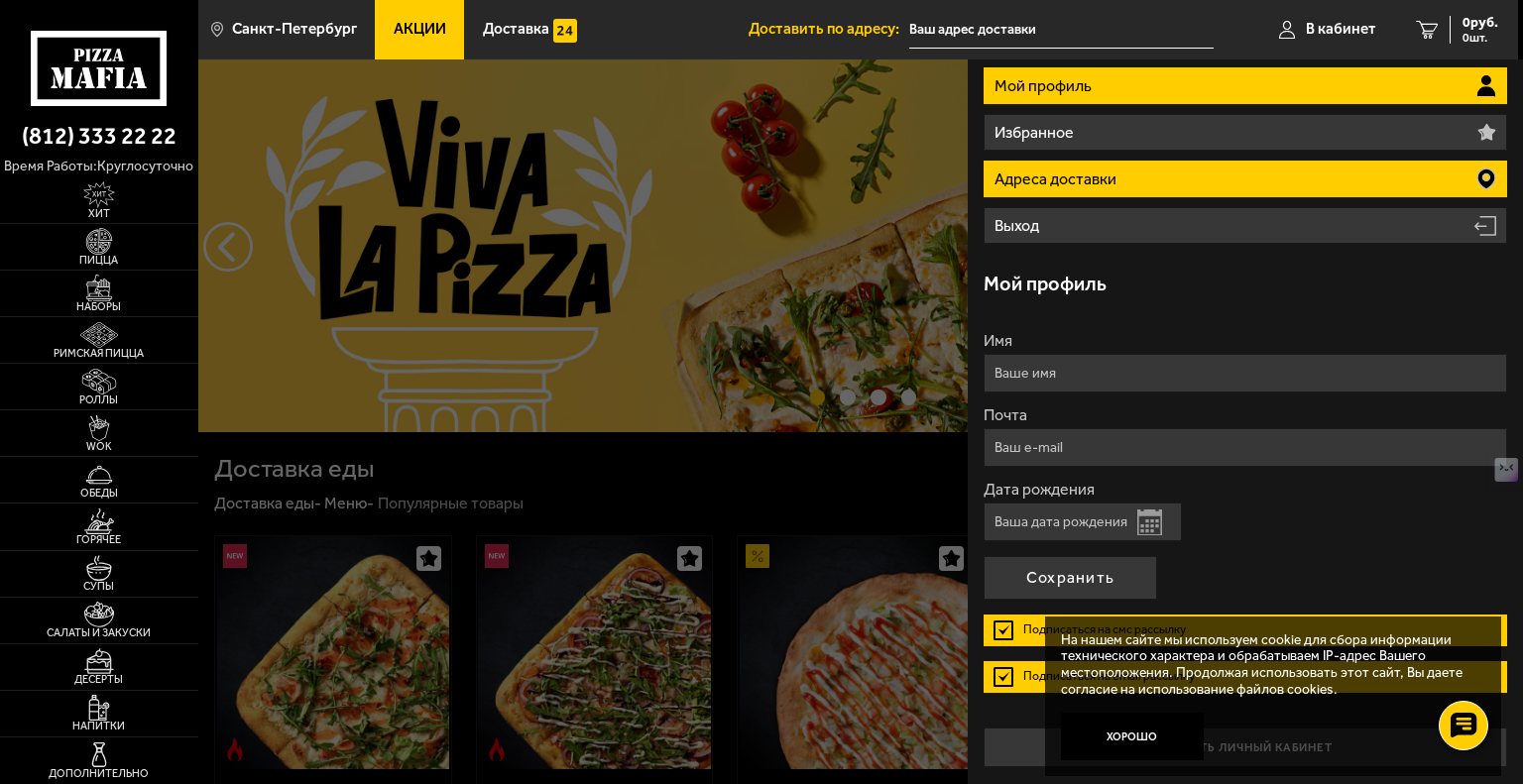 scroll, scrollTop: 0, scrollLeft: 0, axis: both 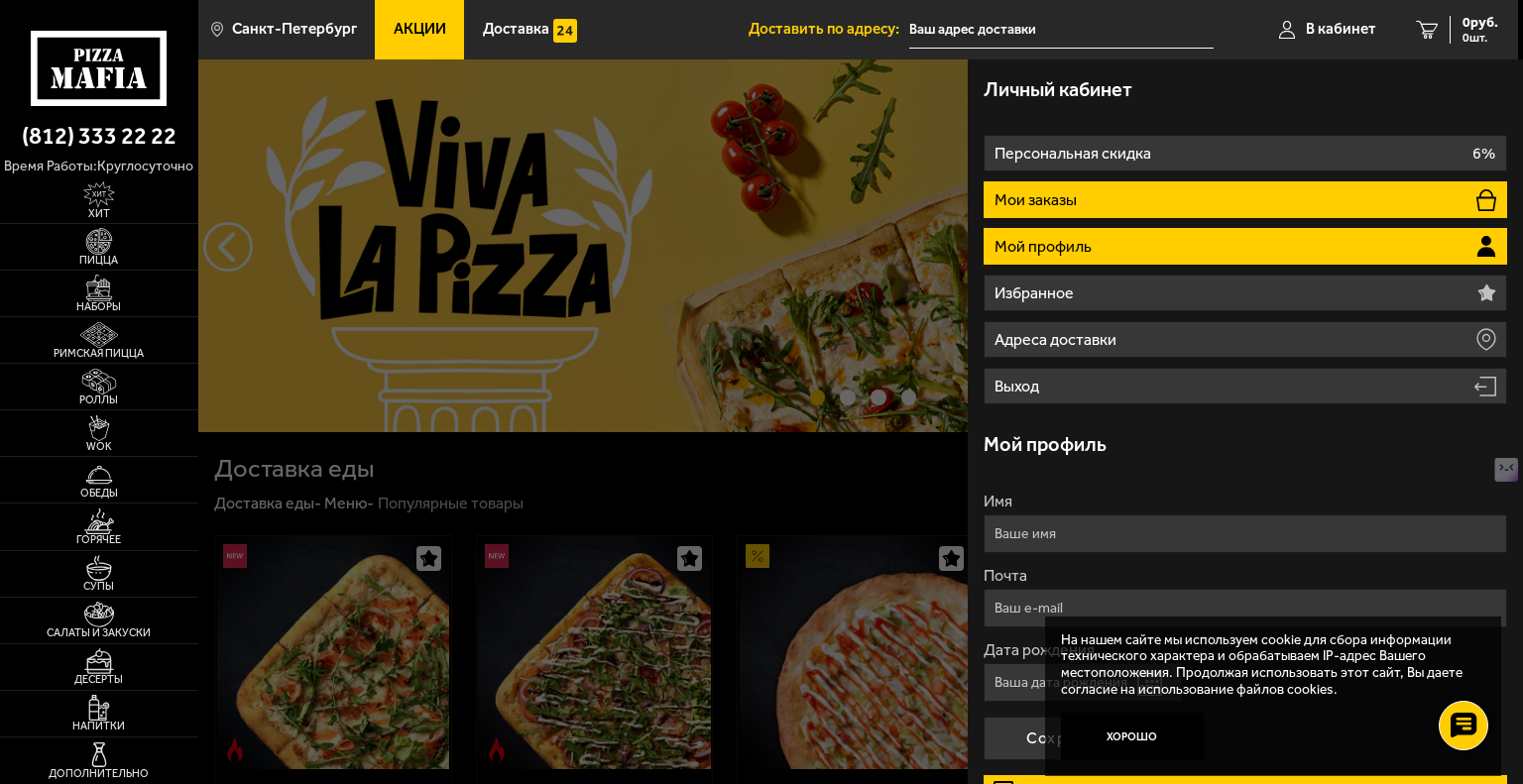 click on "Мои заказы" at bounding box center [1245, 199] 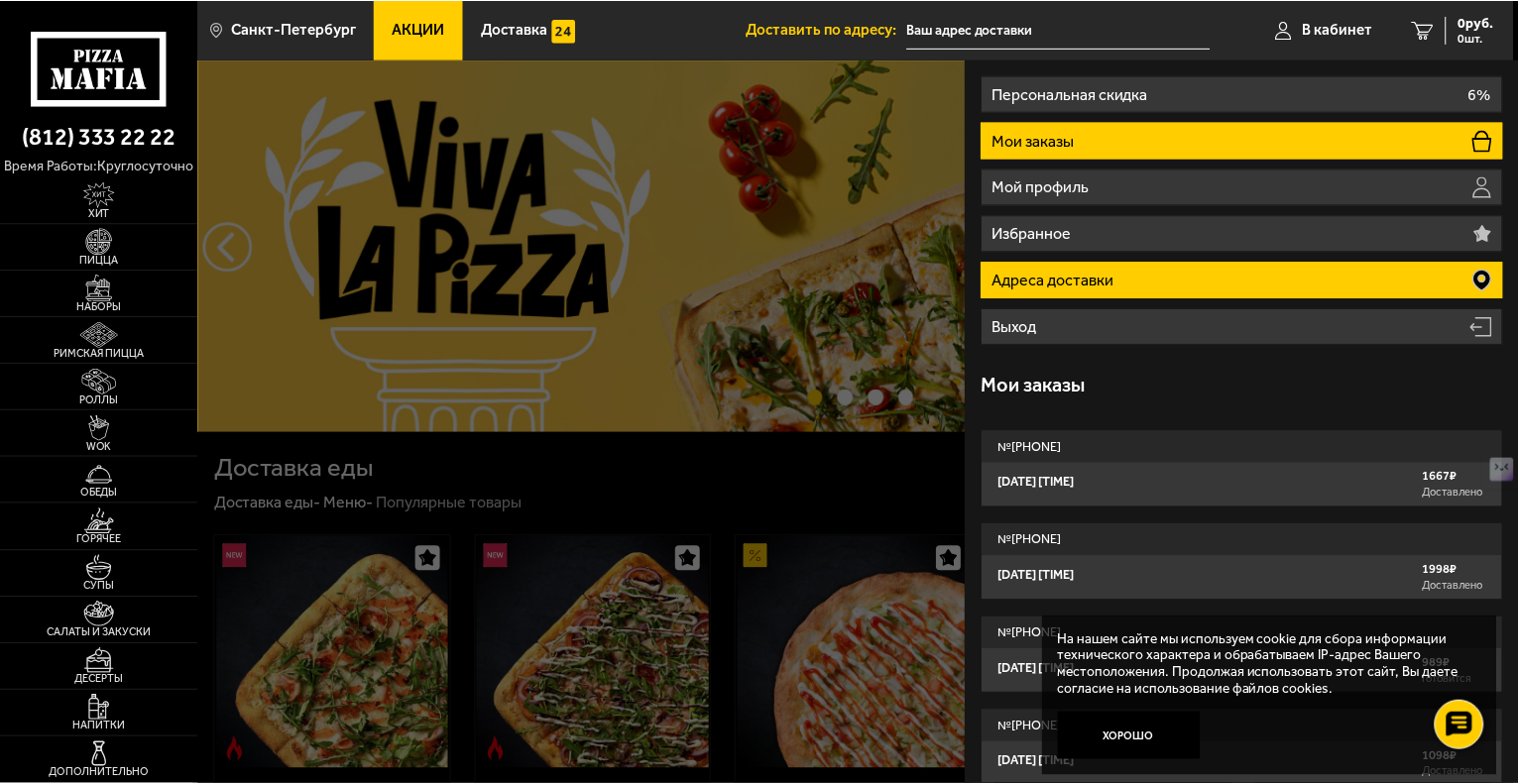 scroll, scrollTop: 76, scrollLeft: 0, axis: vertical 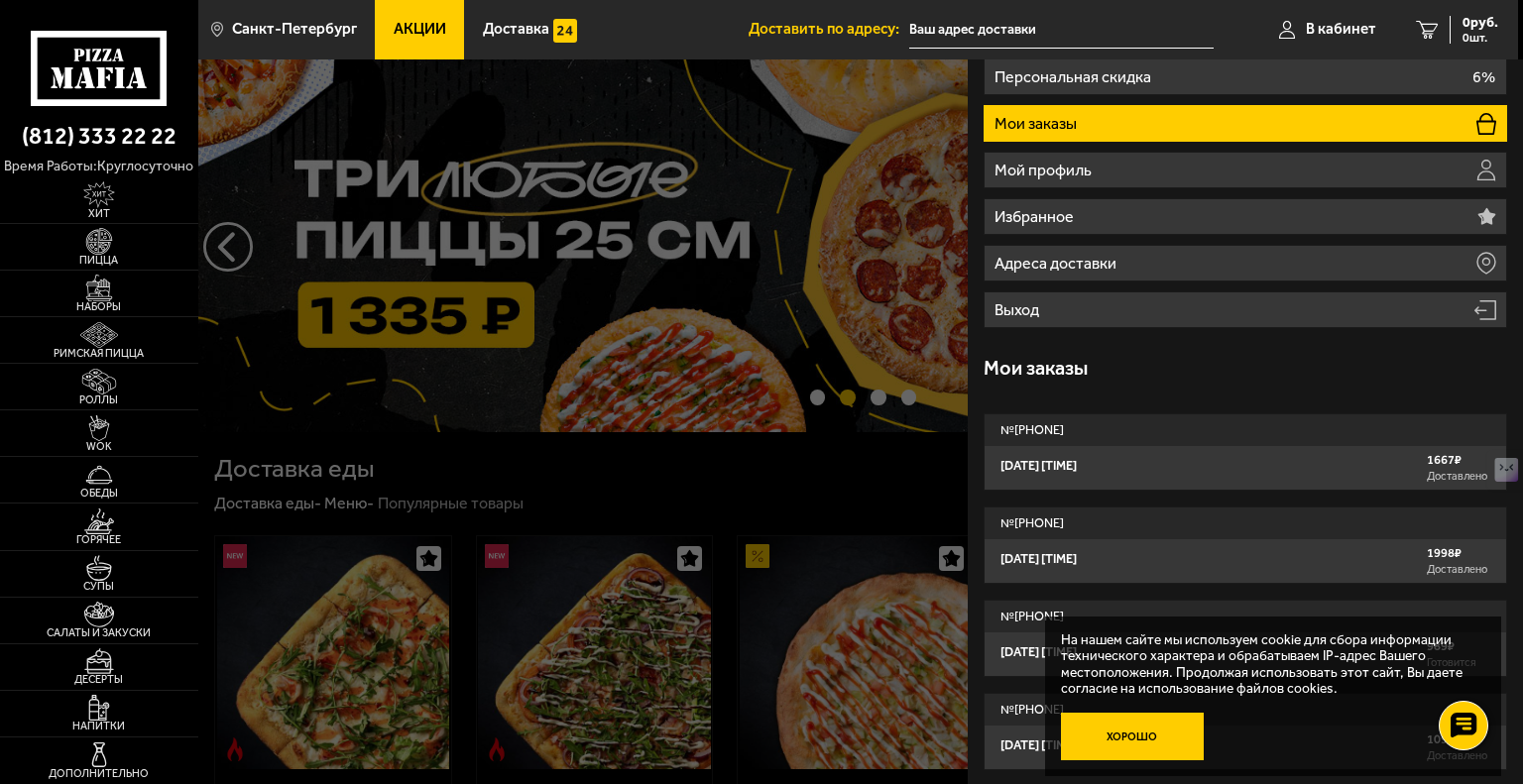 click on "Хорошо" at bounding box center (1132, 736) 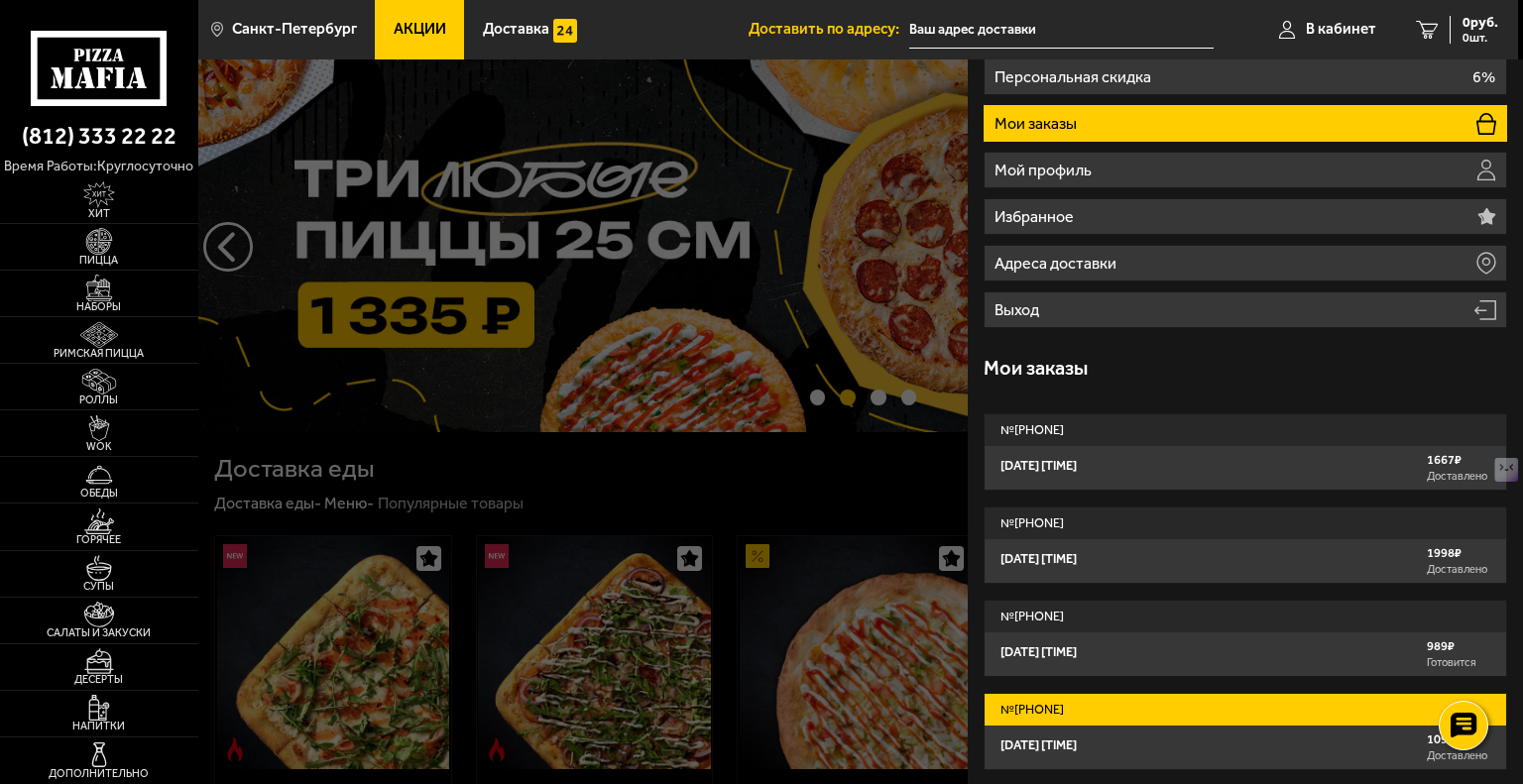 click on "[DATE] [TIME]" at bounding box center (1038, 745) 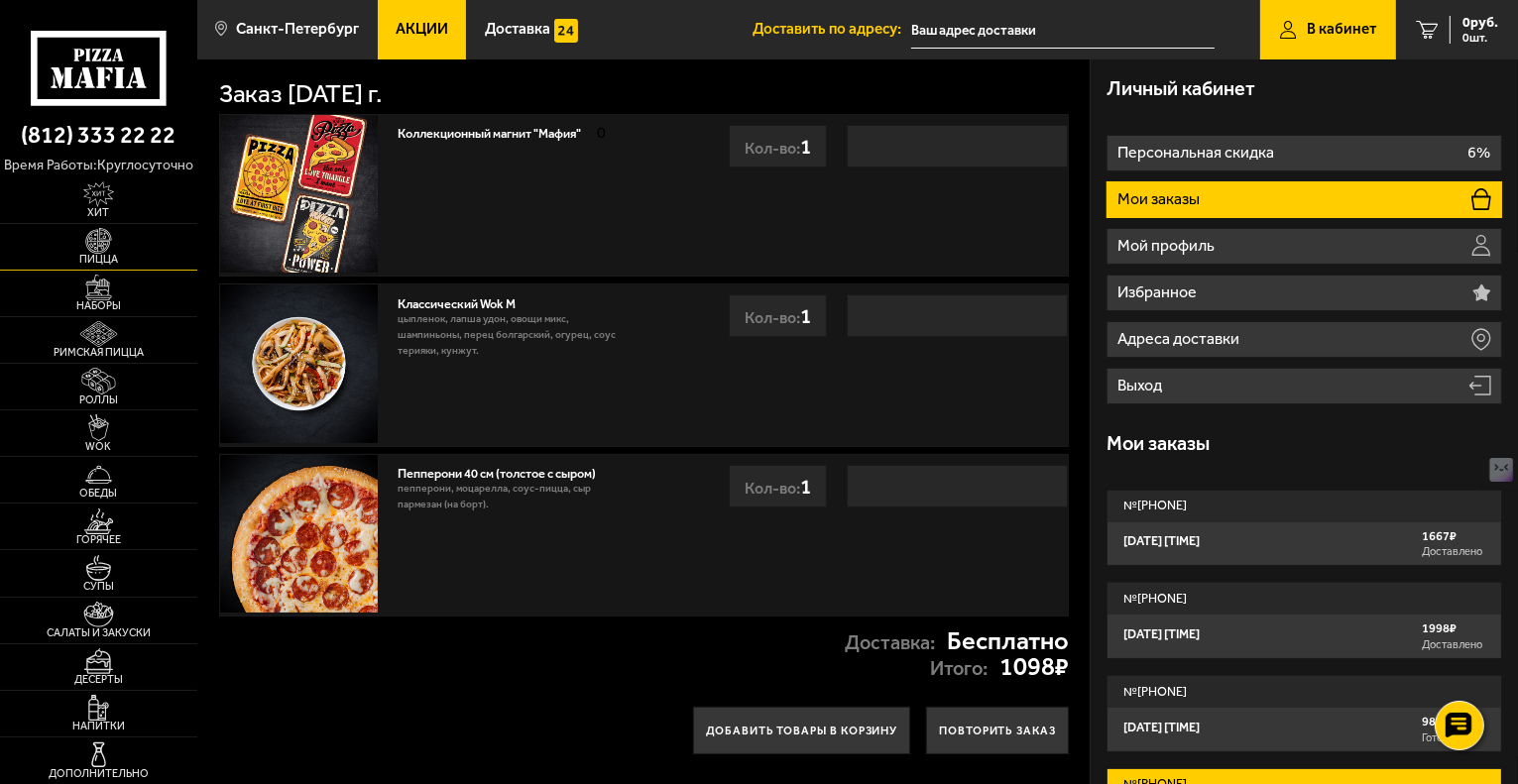 click at bounding box center [98, 241] 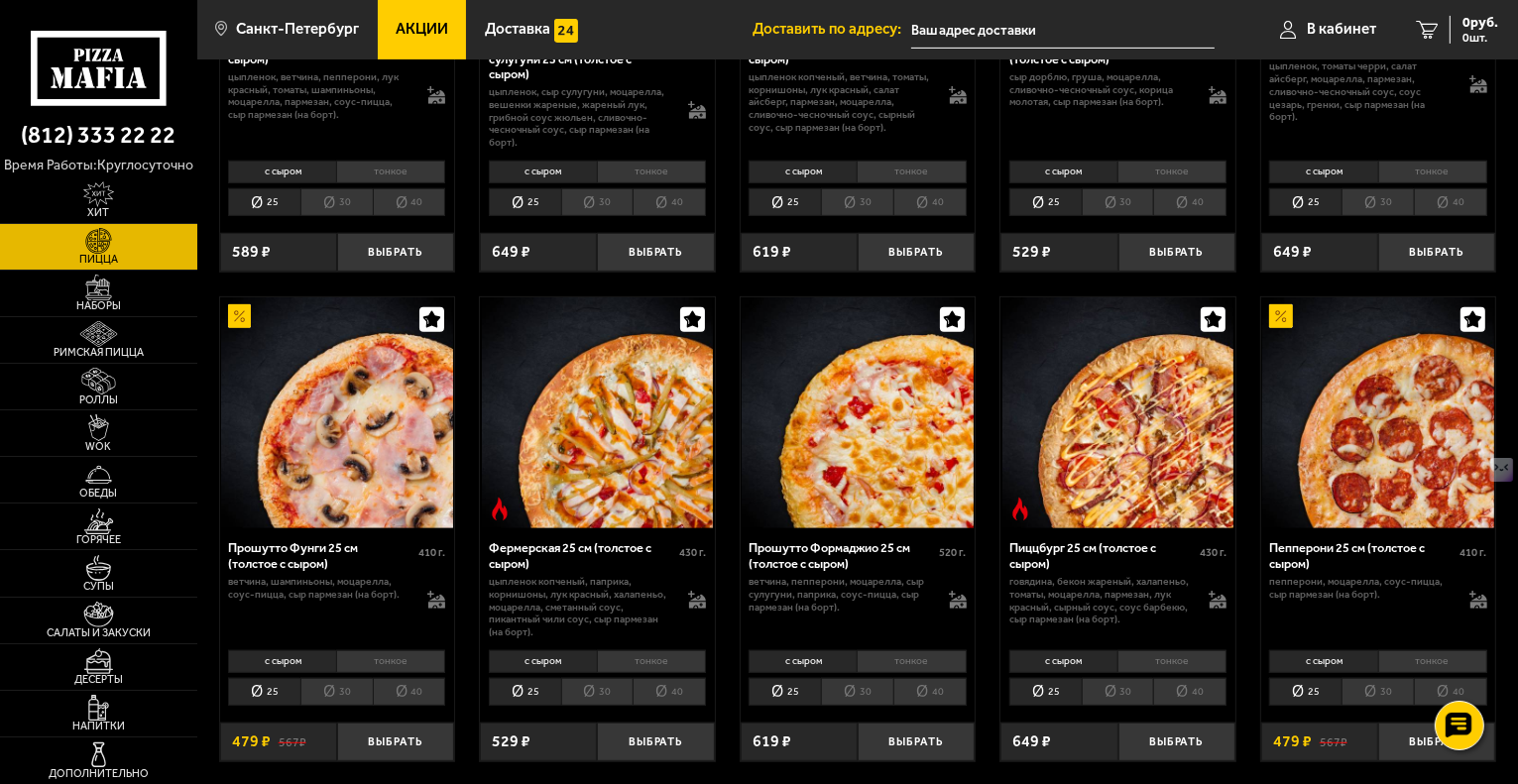 scroll, scrollTop: 892, scrollLeft: 0, axis: vertical 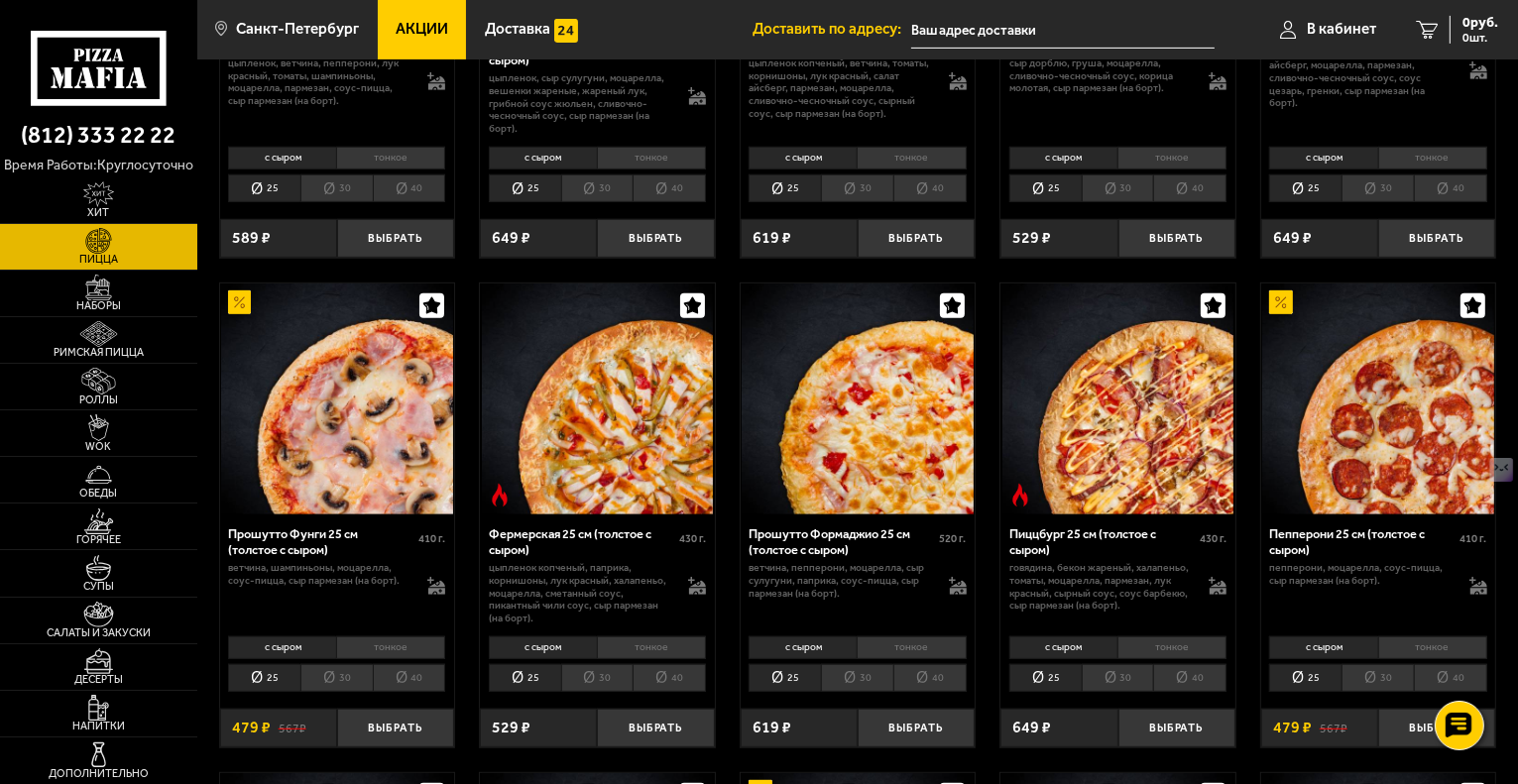 click at bounding box center (858, 399) 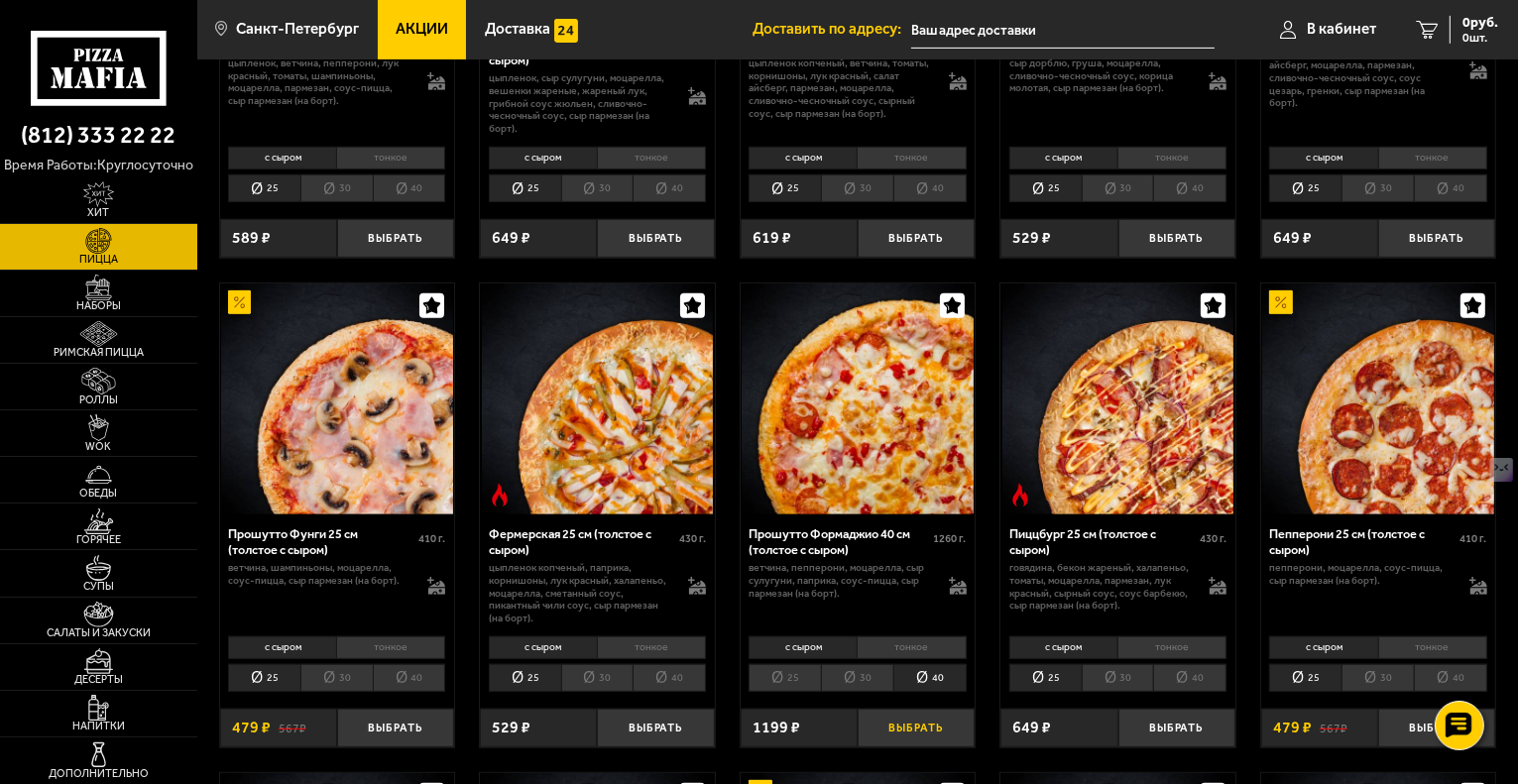 click on "Выбрать" at bounding box center [916, 728] 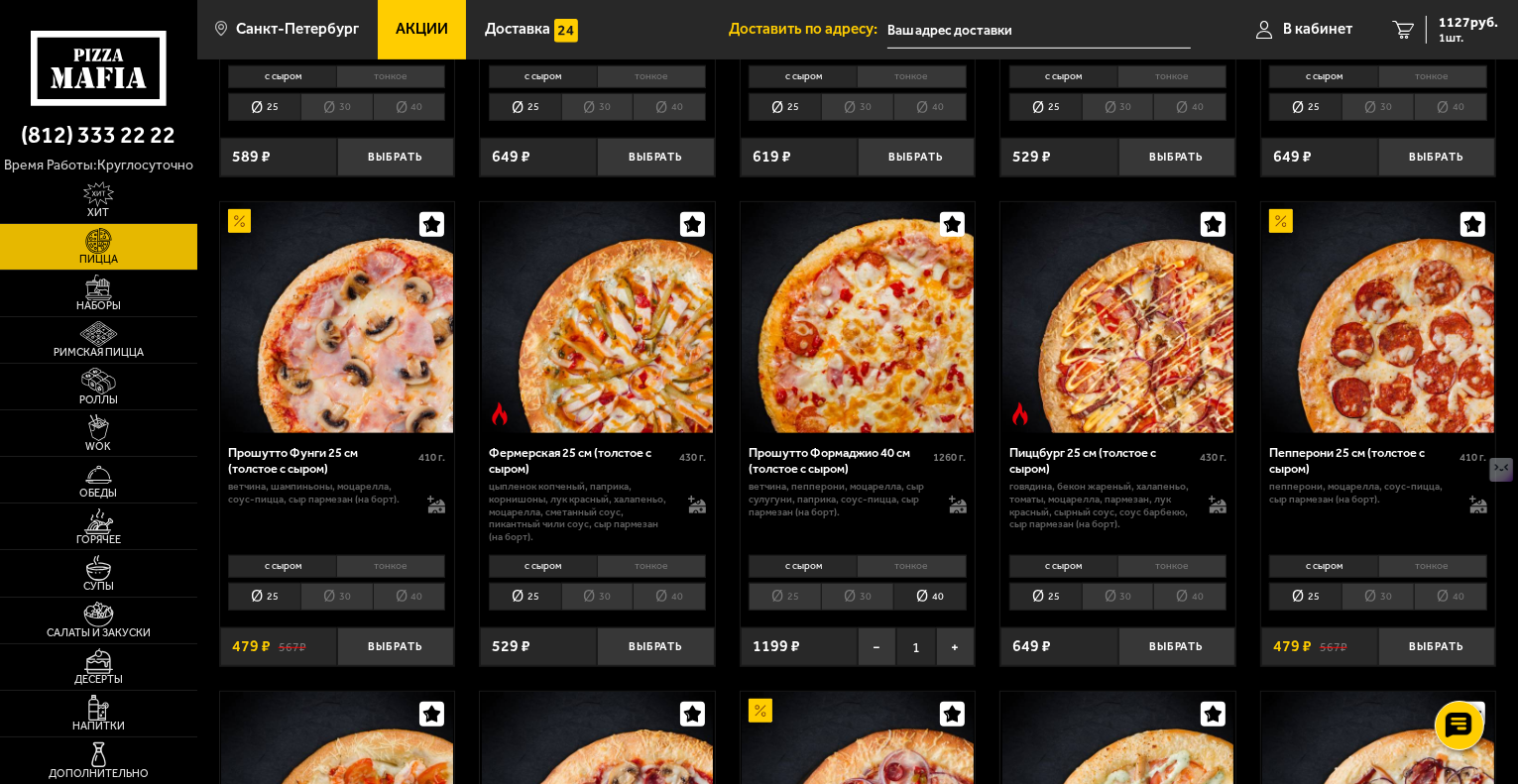 scroll, scrollTop: 991, scrollLeft: 0, axis: vertical 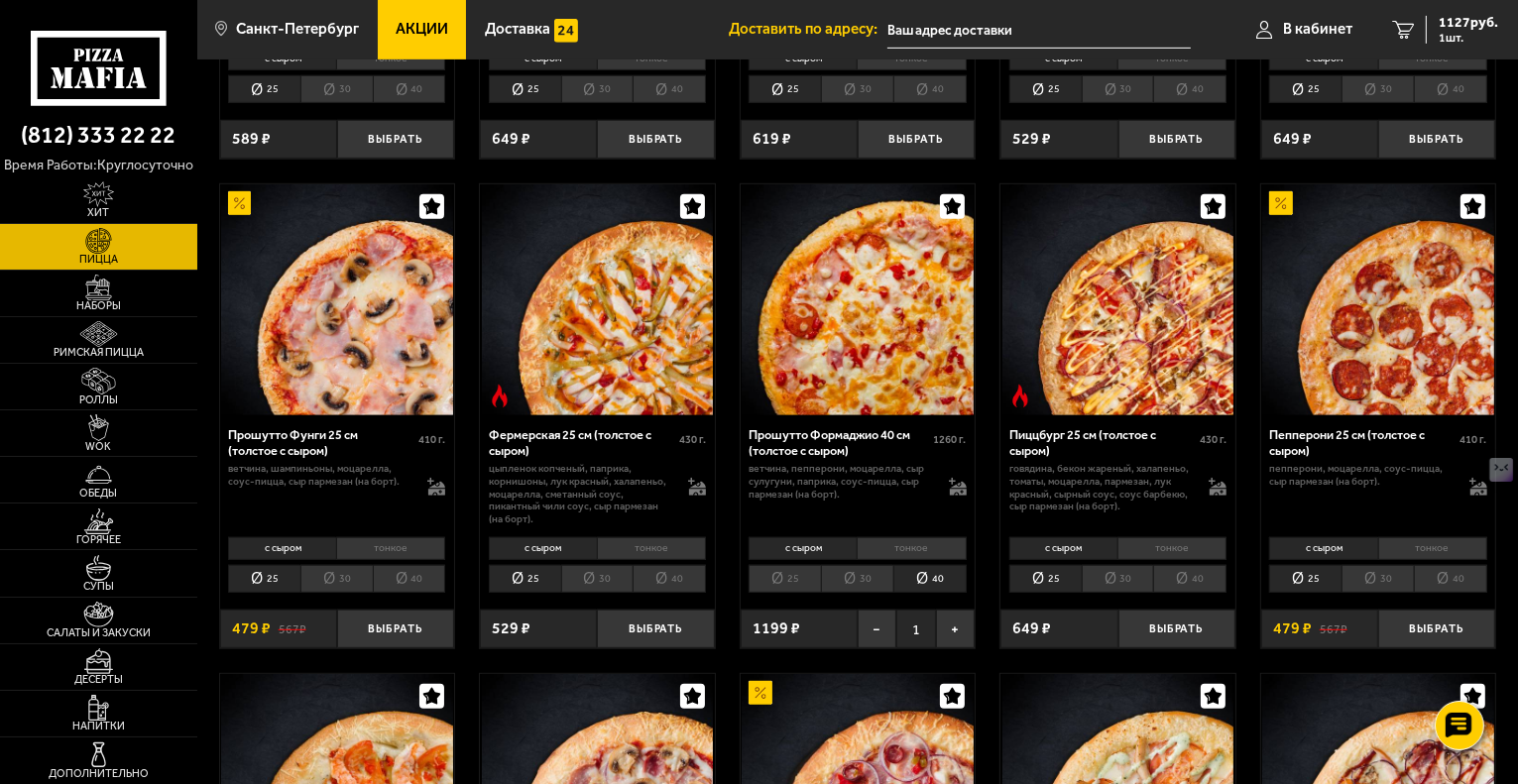 click on "1199   ₽" at bounding box center [776, 628] 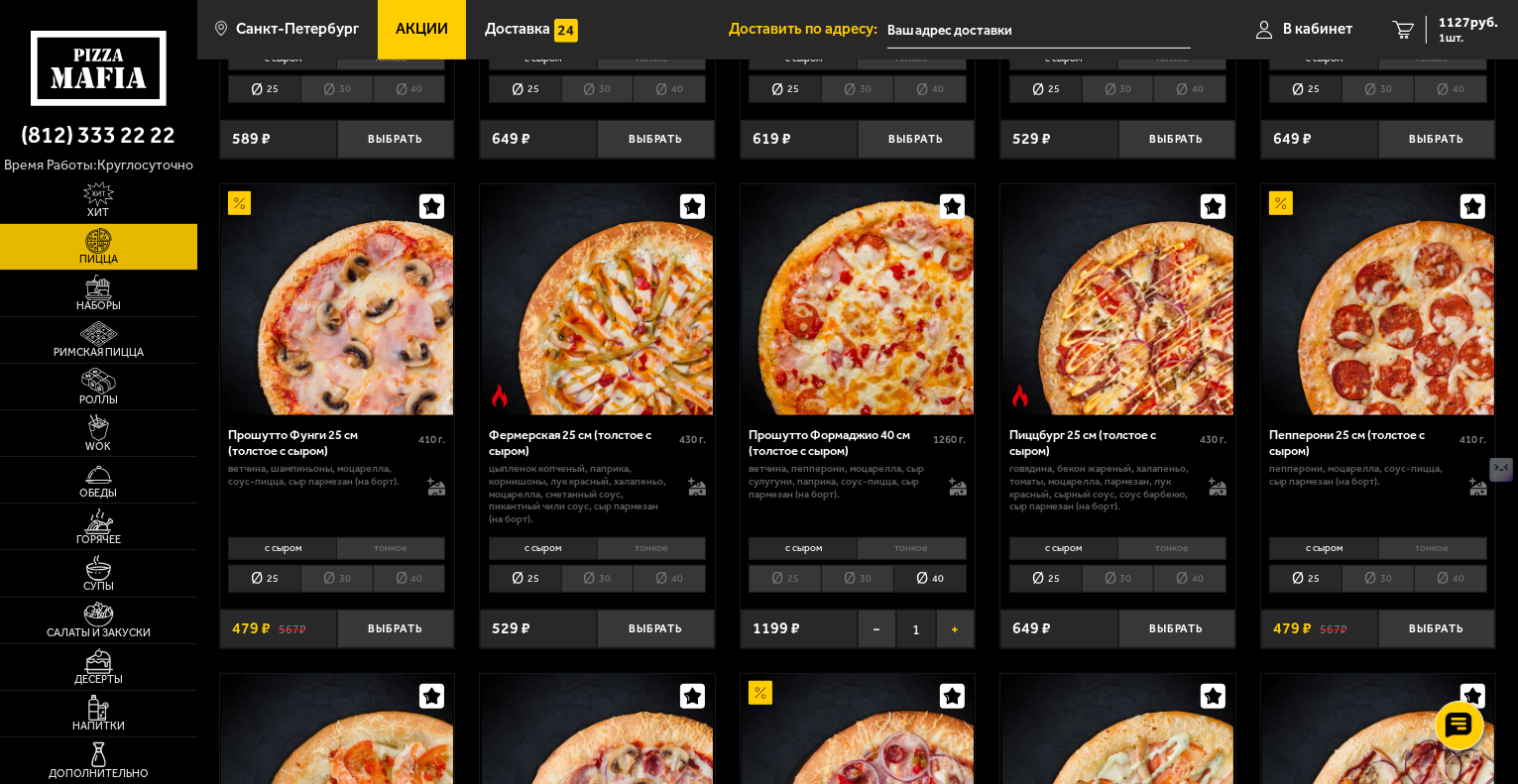click on "+" at bounding box center (955, 628) 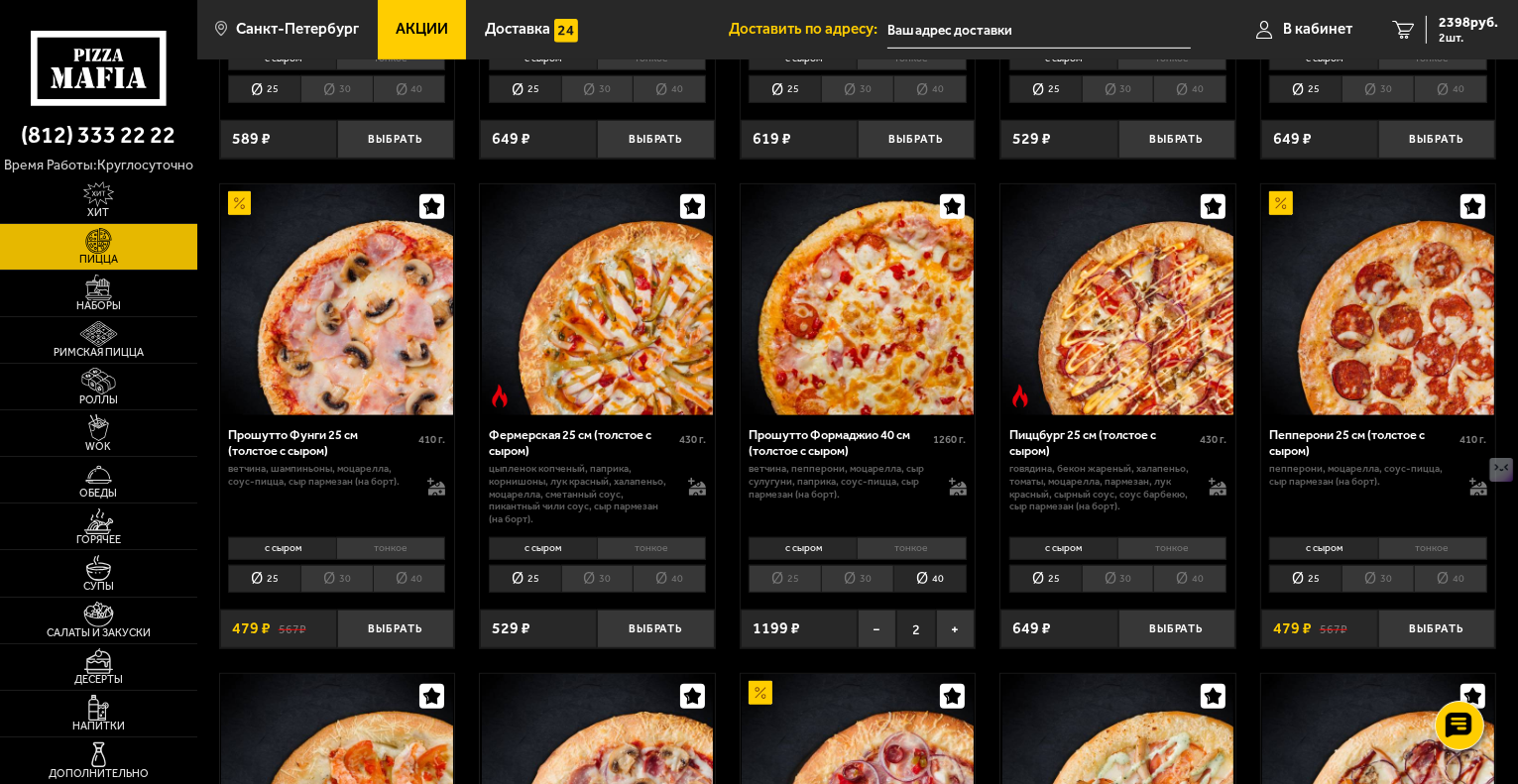 click on "1199   ₽" at bounding box center [776, 628] 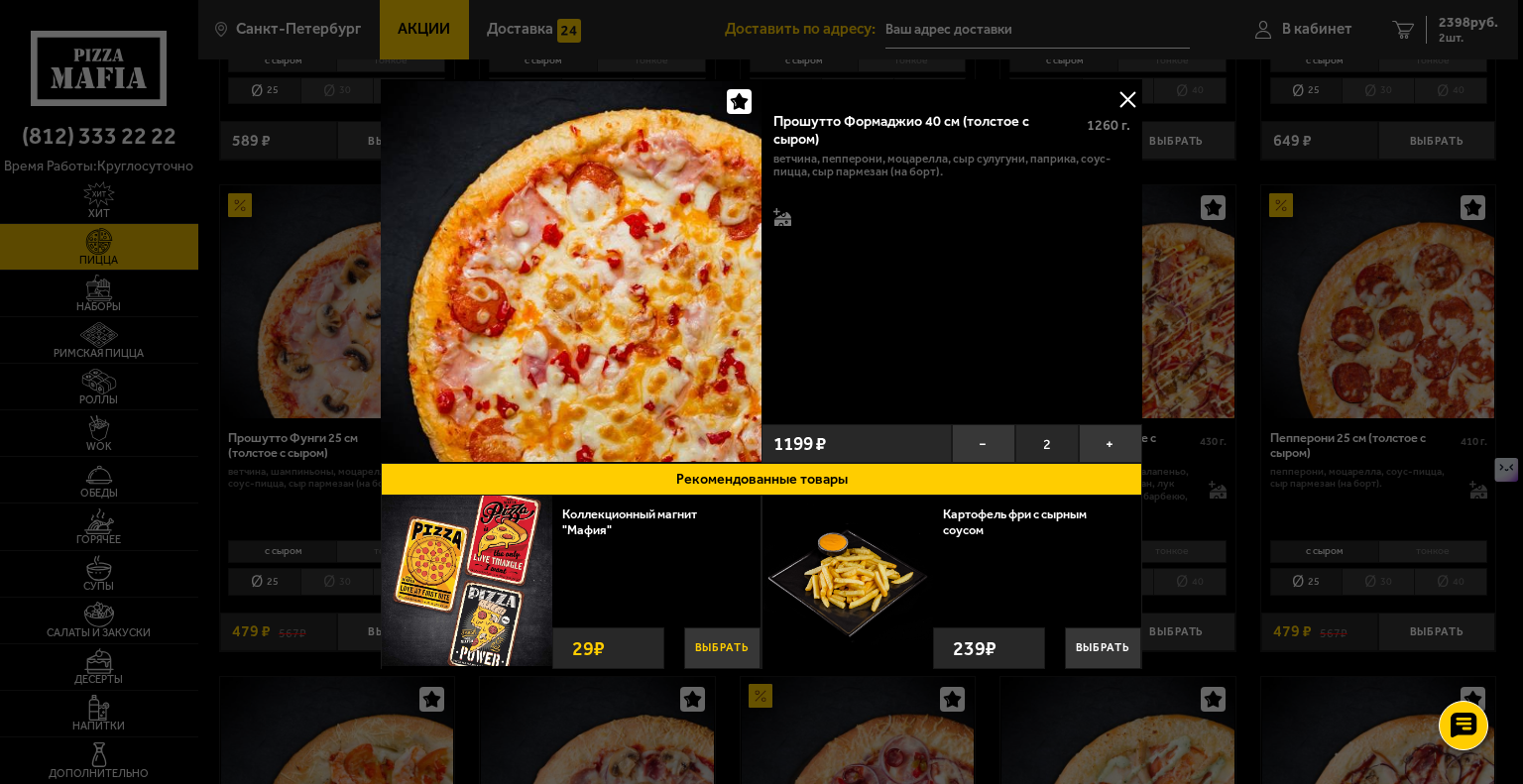 click on "Выбрать" at bounding box center [722, 648] 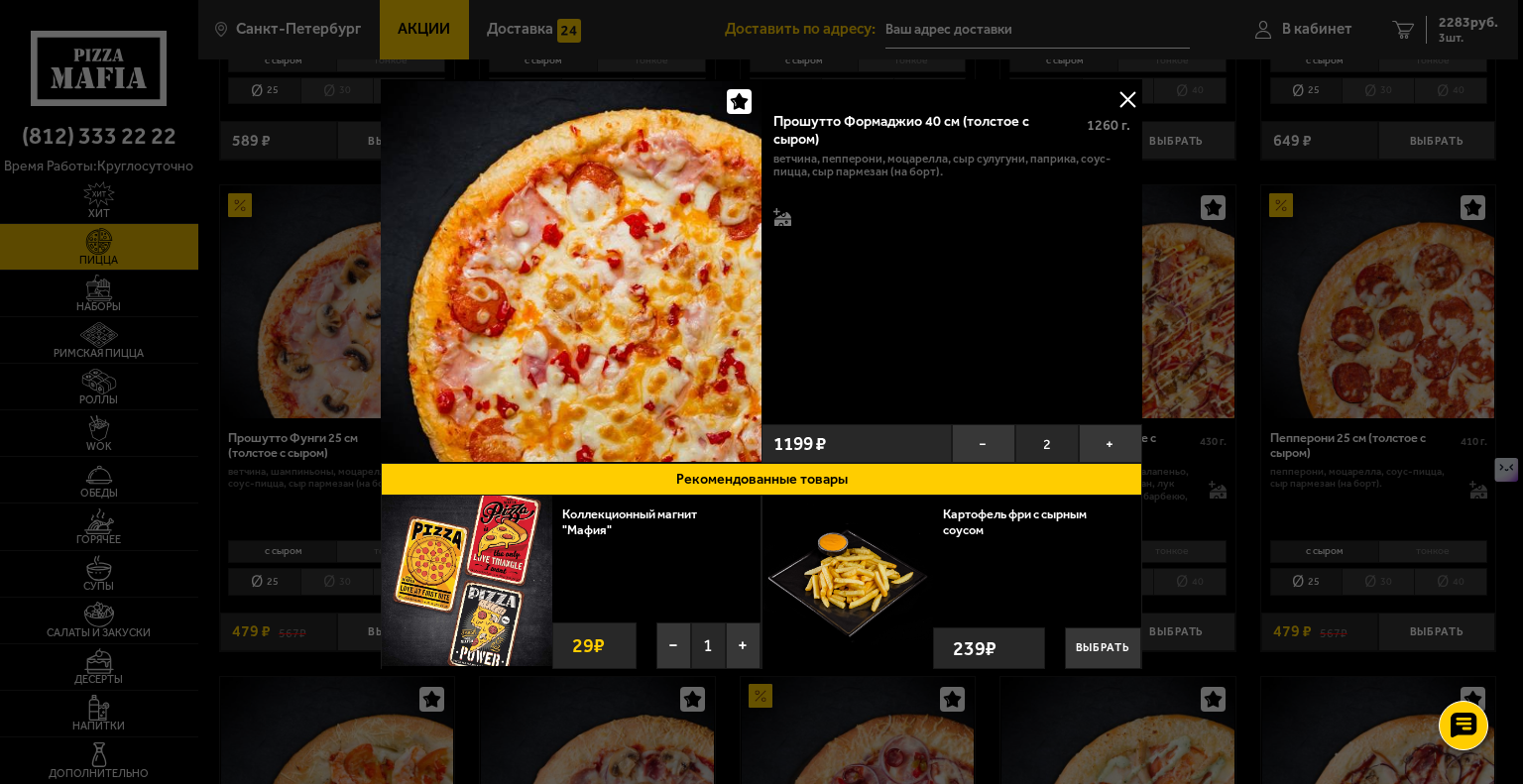 click on "Рекомендованные товары" at bounding box center [762, 479] 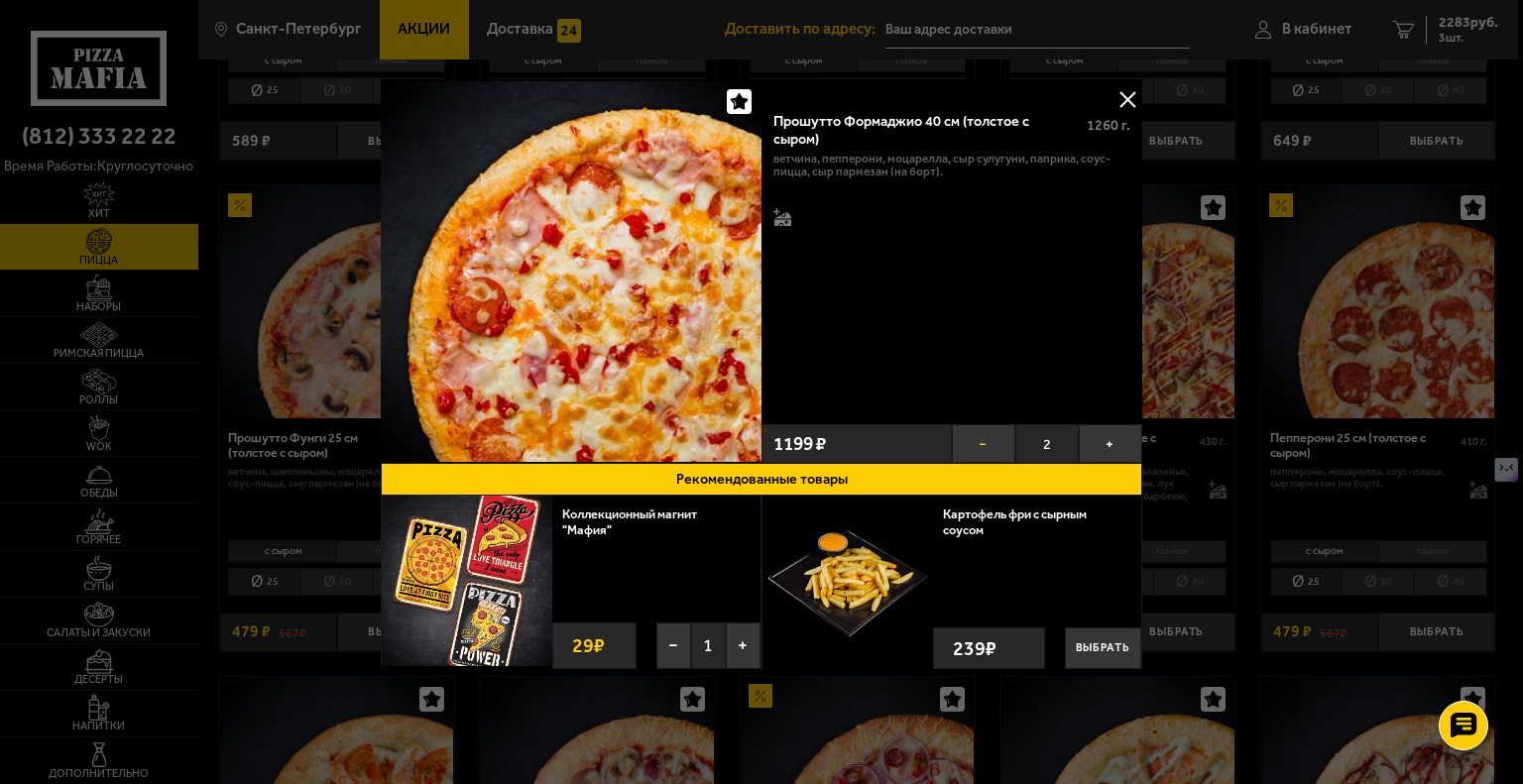 click on "−" at bounding box center (984, 443) 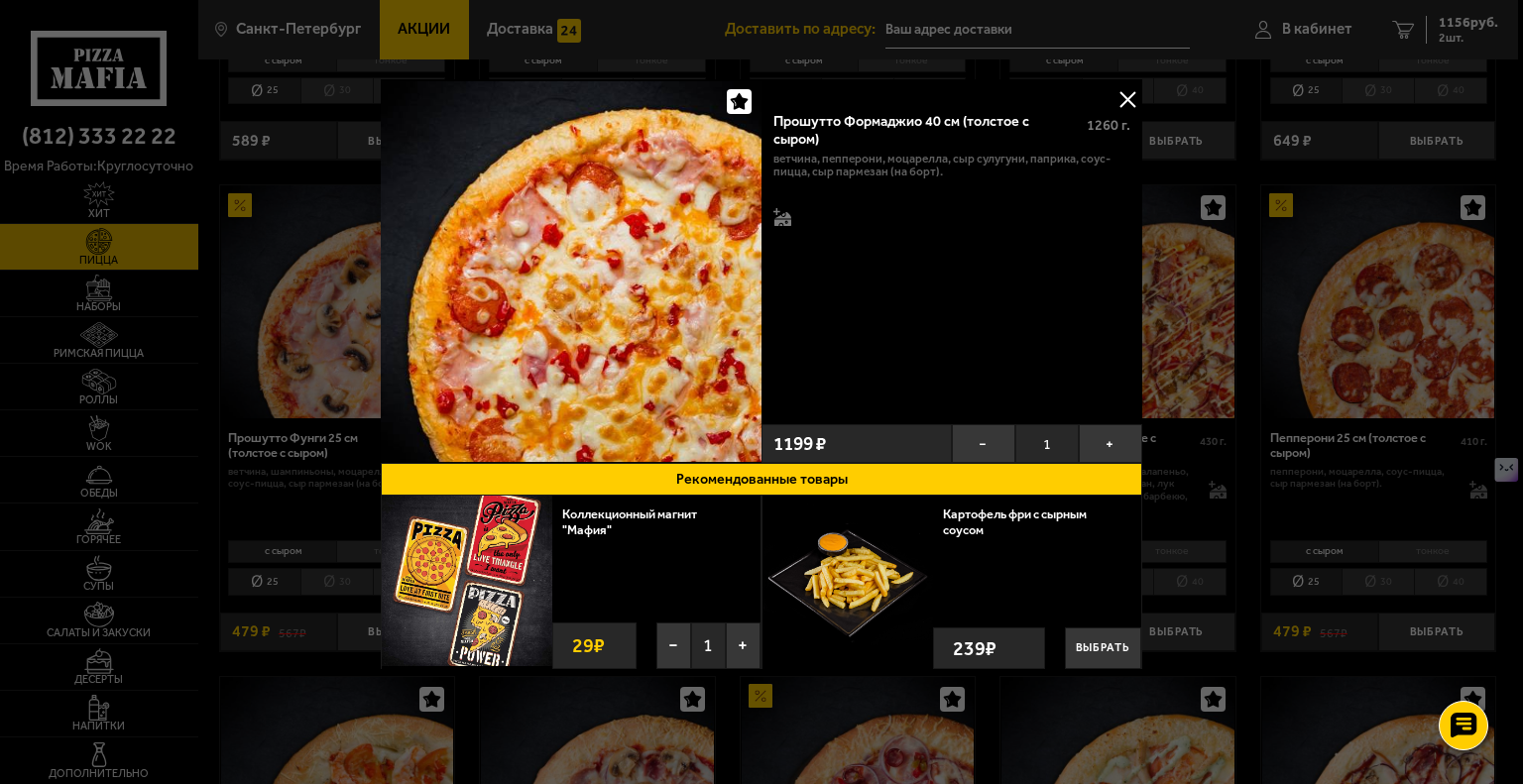 click at bounding box center (1127, 99) 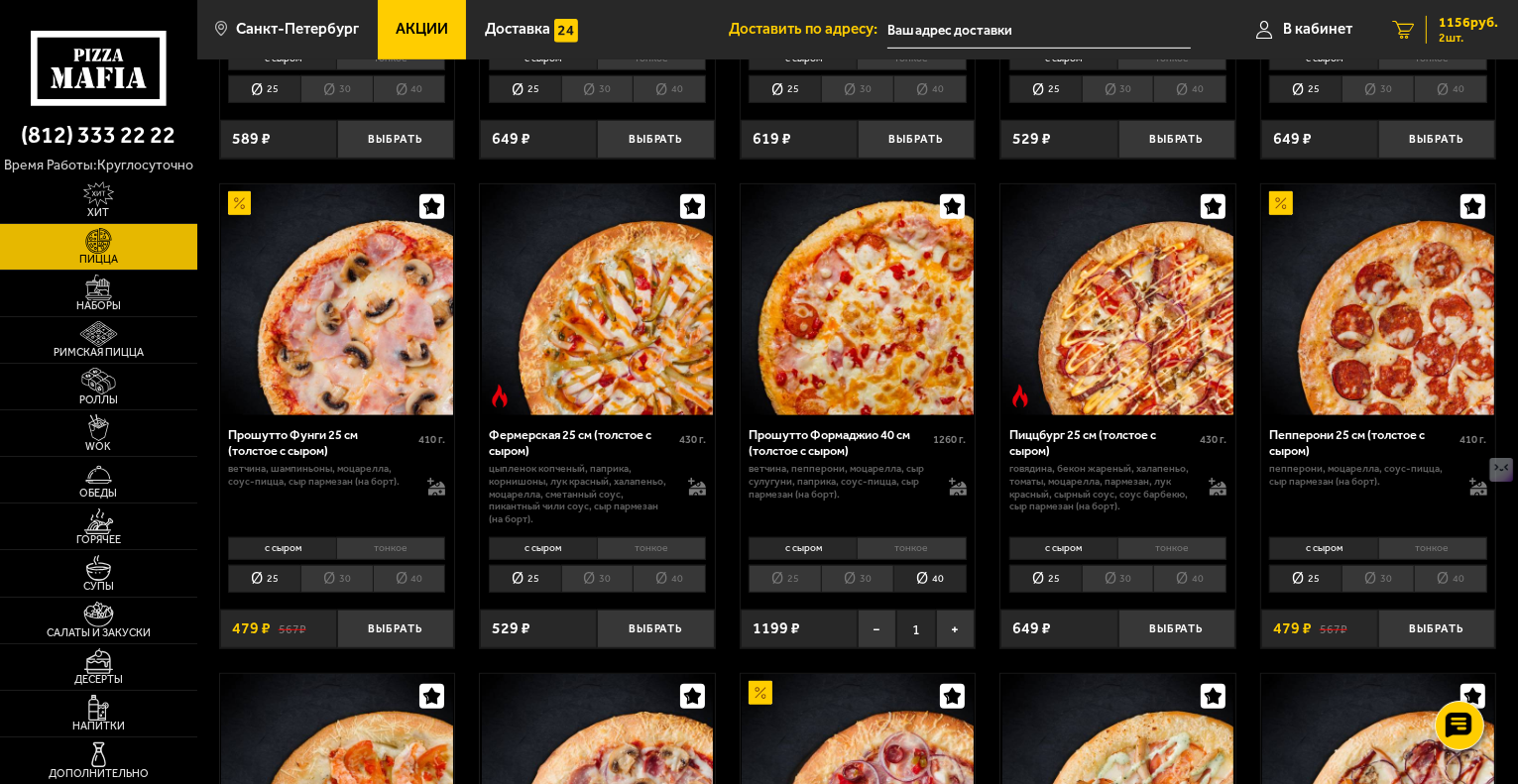 click on "2" at bounding box center [1403, 30] 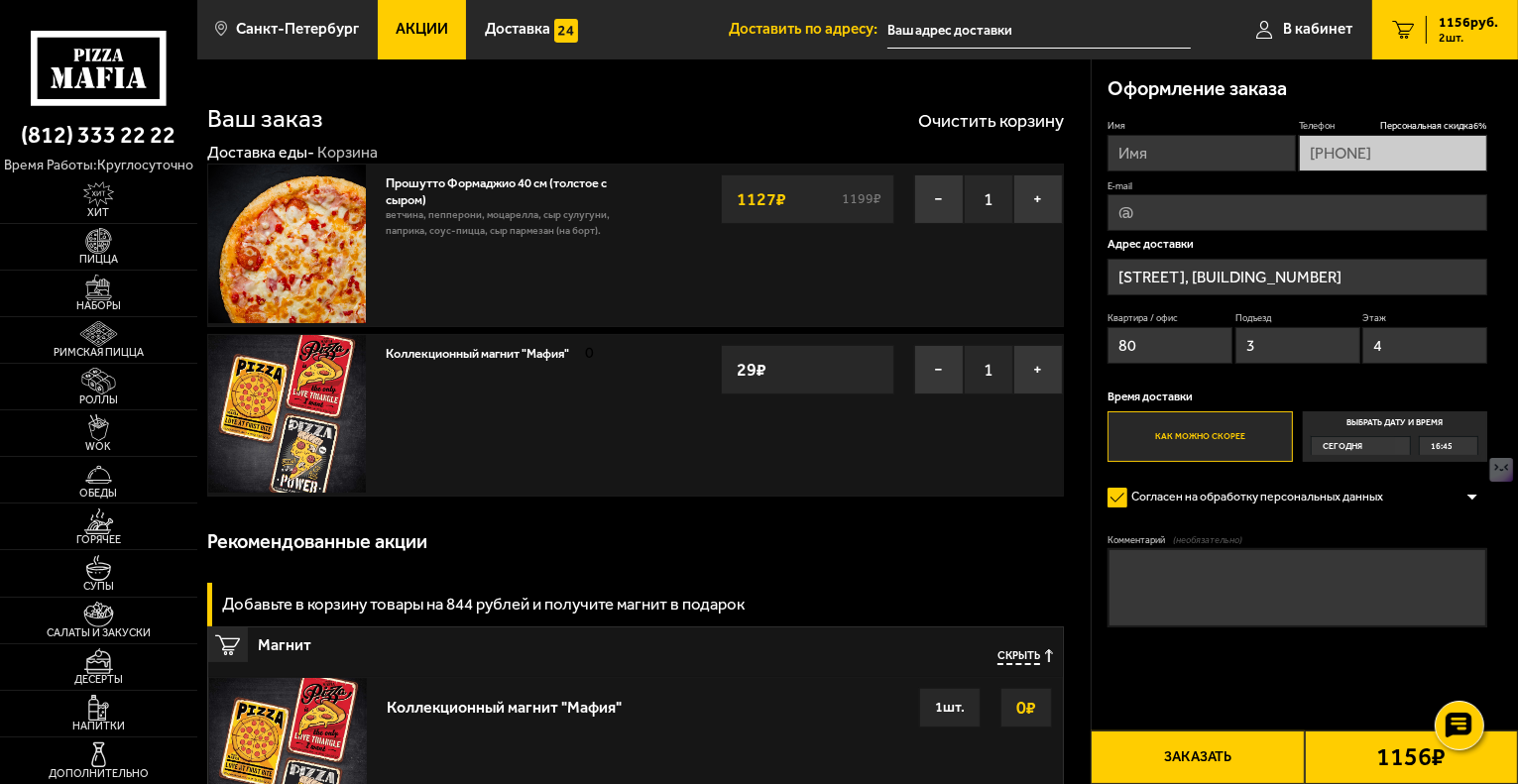 click on "Имя" at bounding box center [1202, 153] 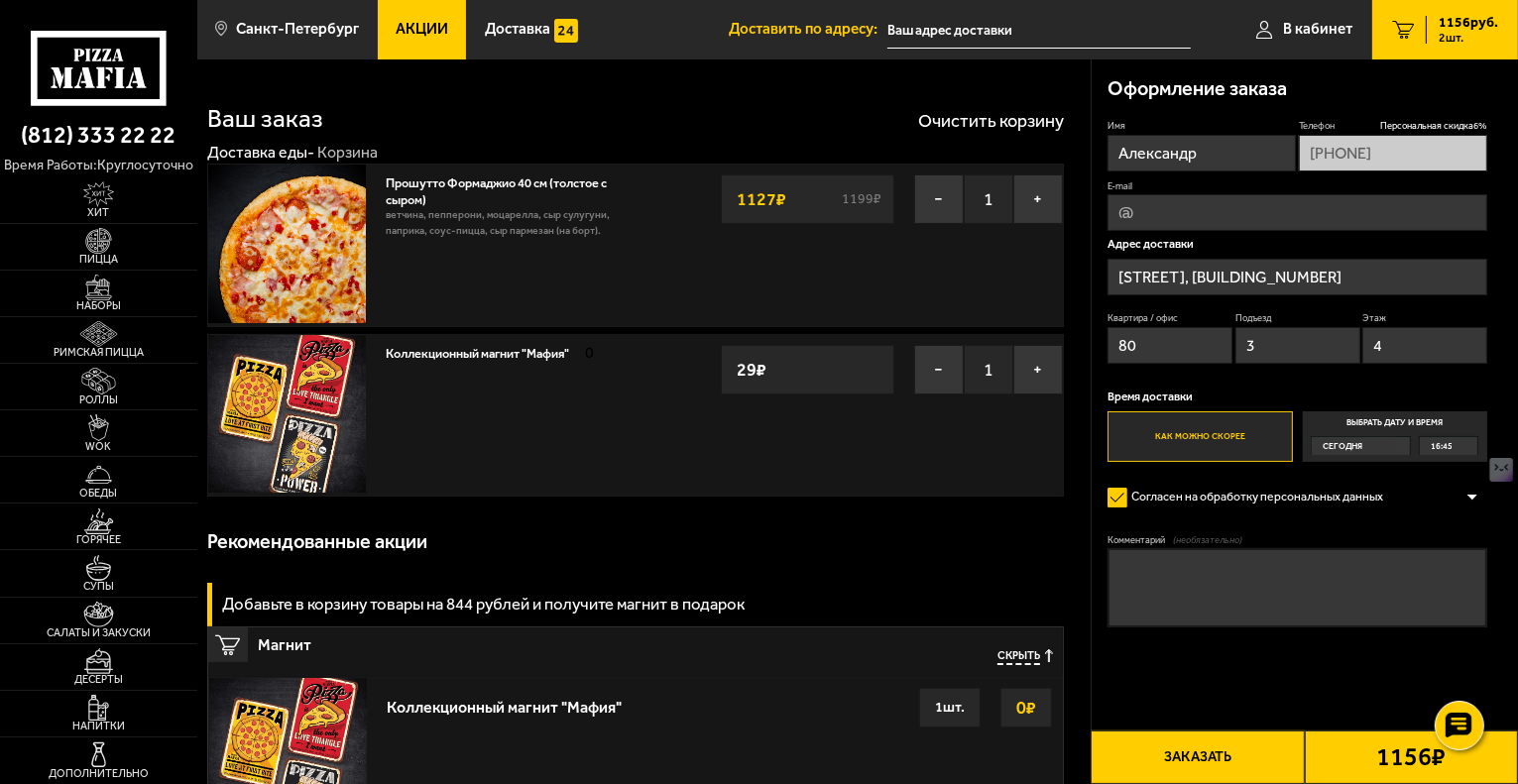 type on "Александр" 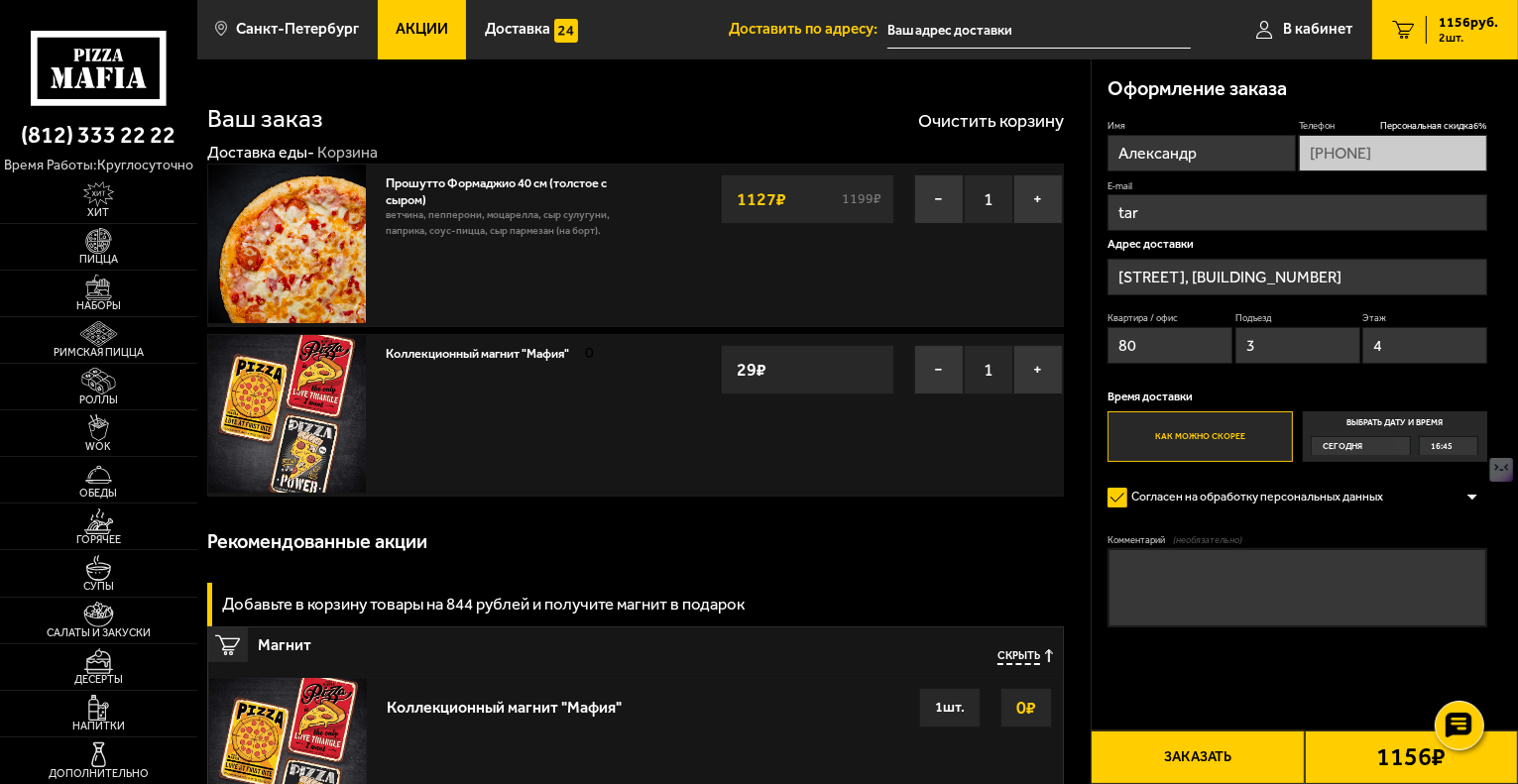 type on "[EMAIL]" 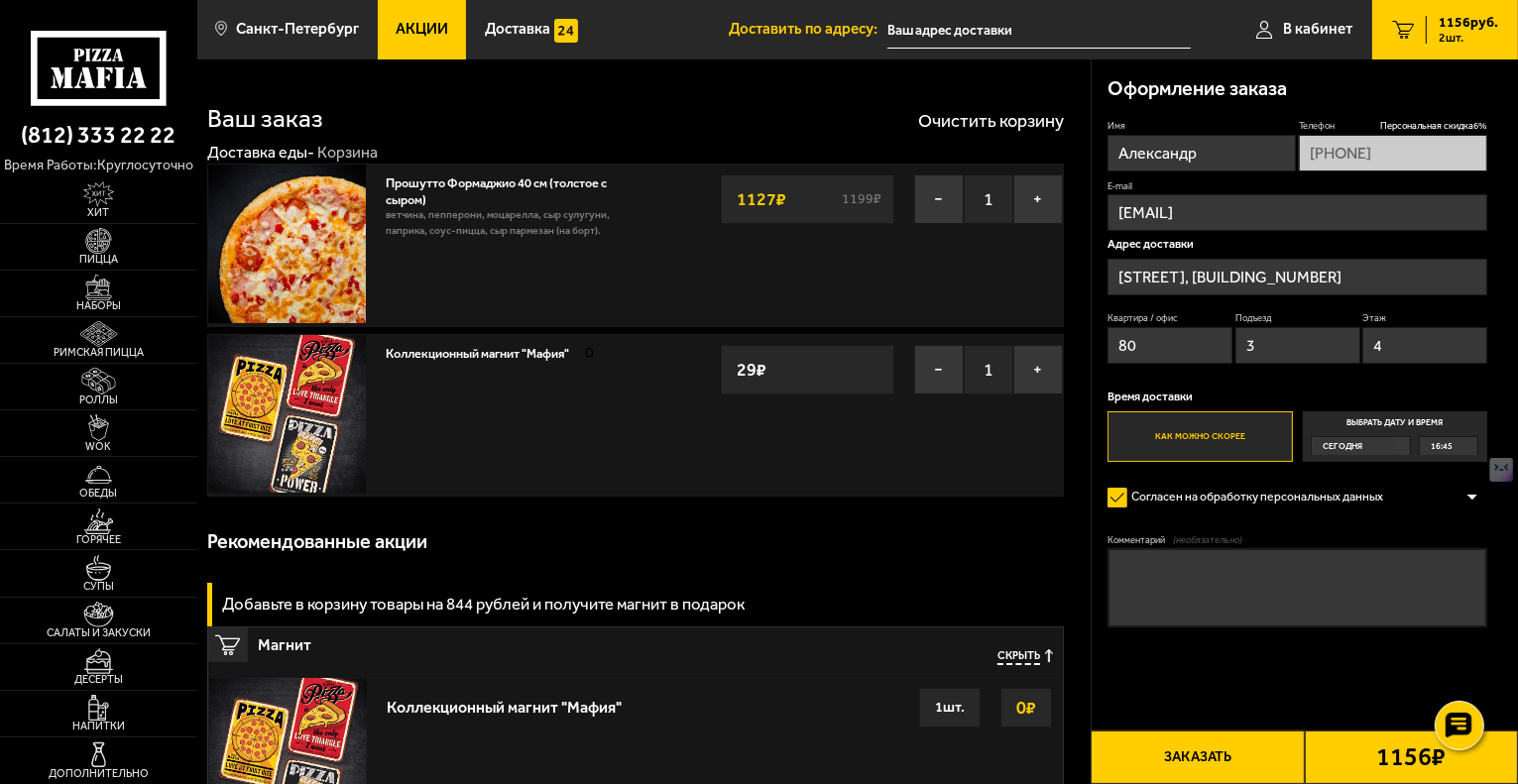 click on "Сегодня" at bounding box center [1353, 446] 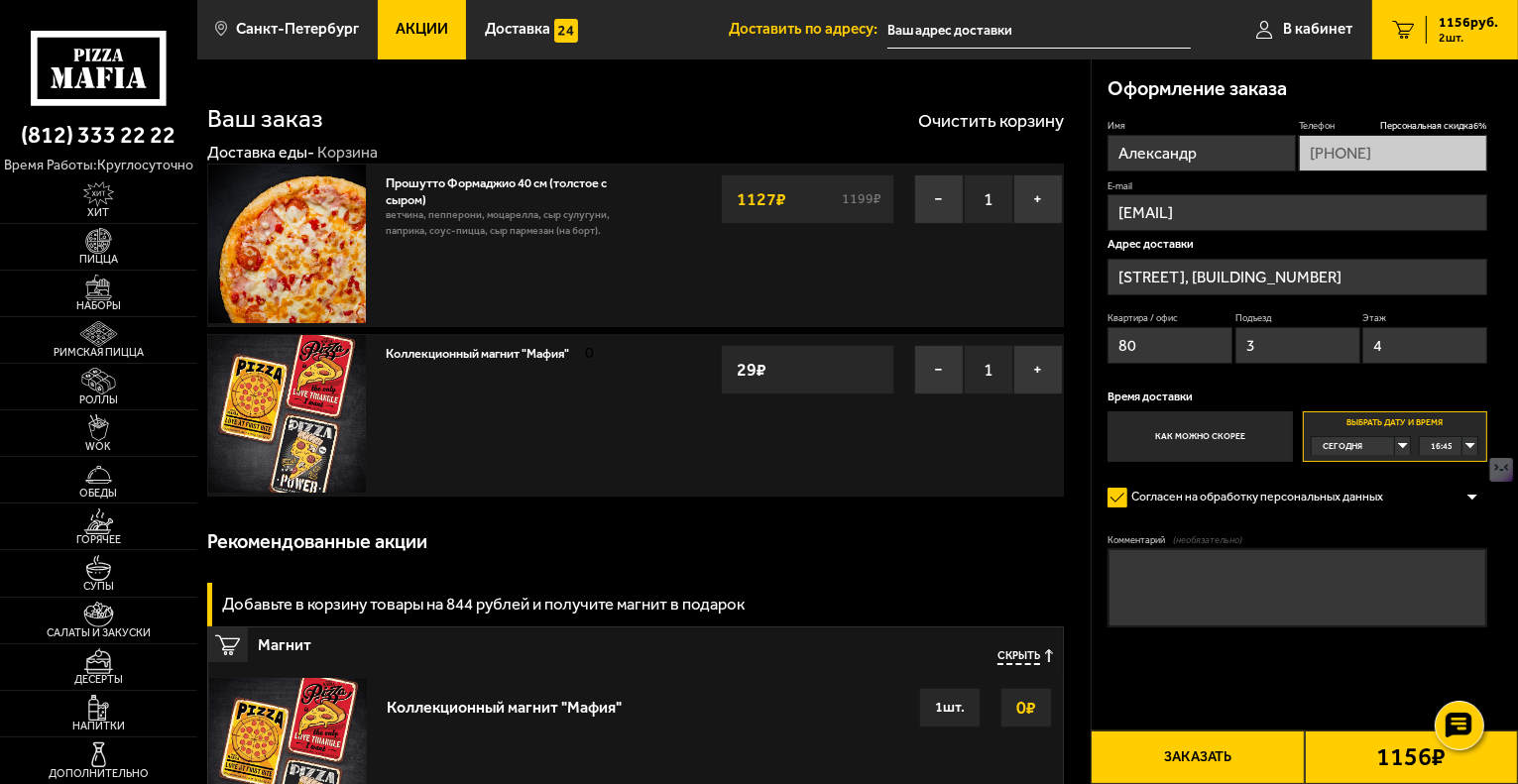 click on "16:45" at bounding box center [1449, 446] 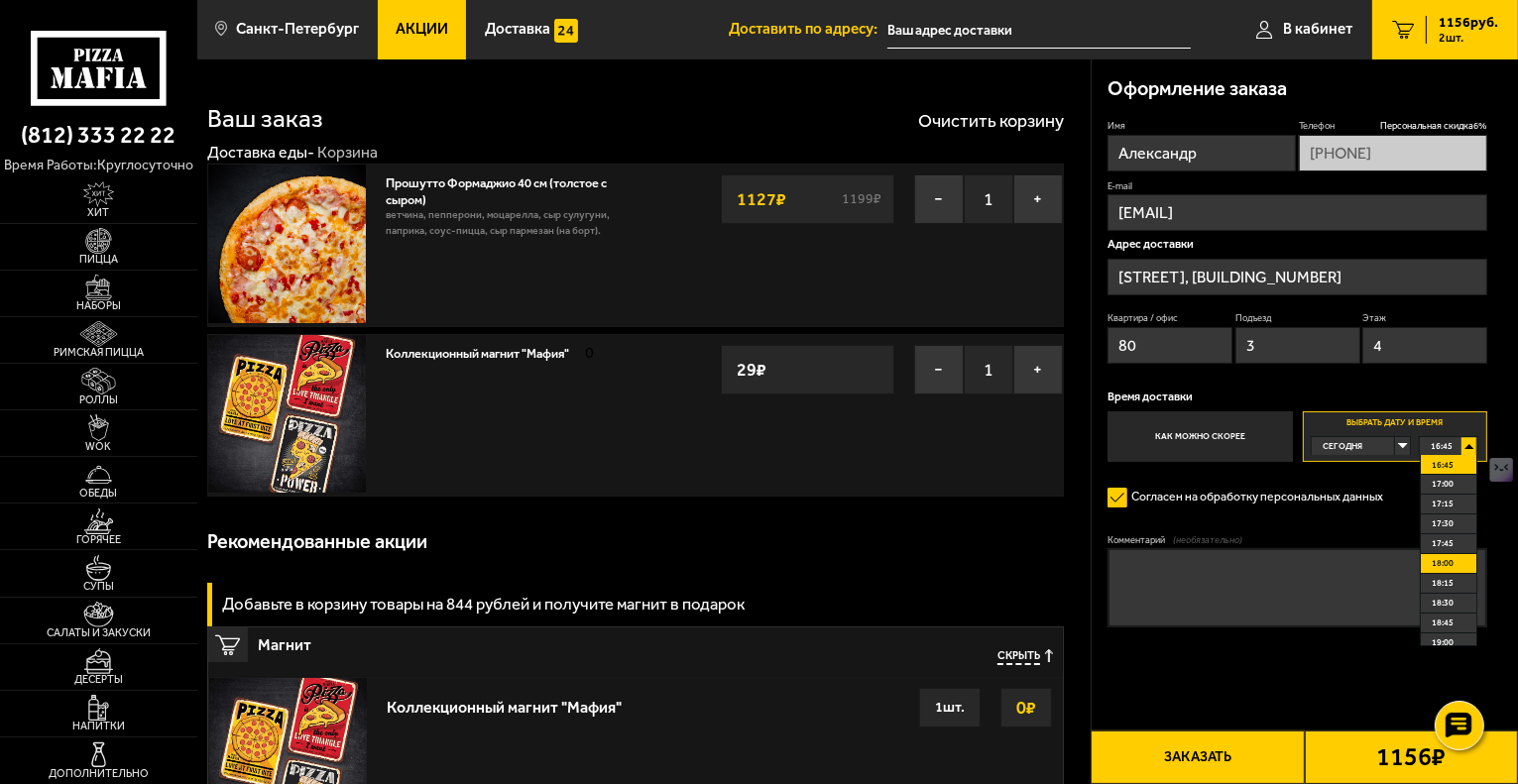 click on "18:00" at bounding box center [1443, 563] 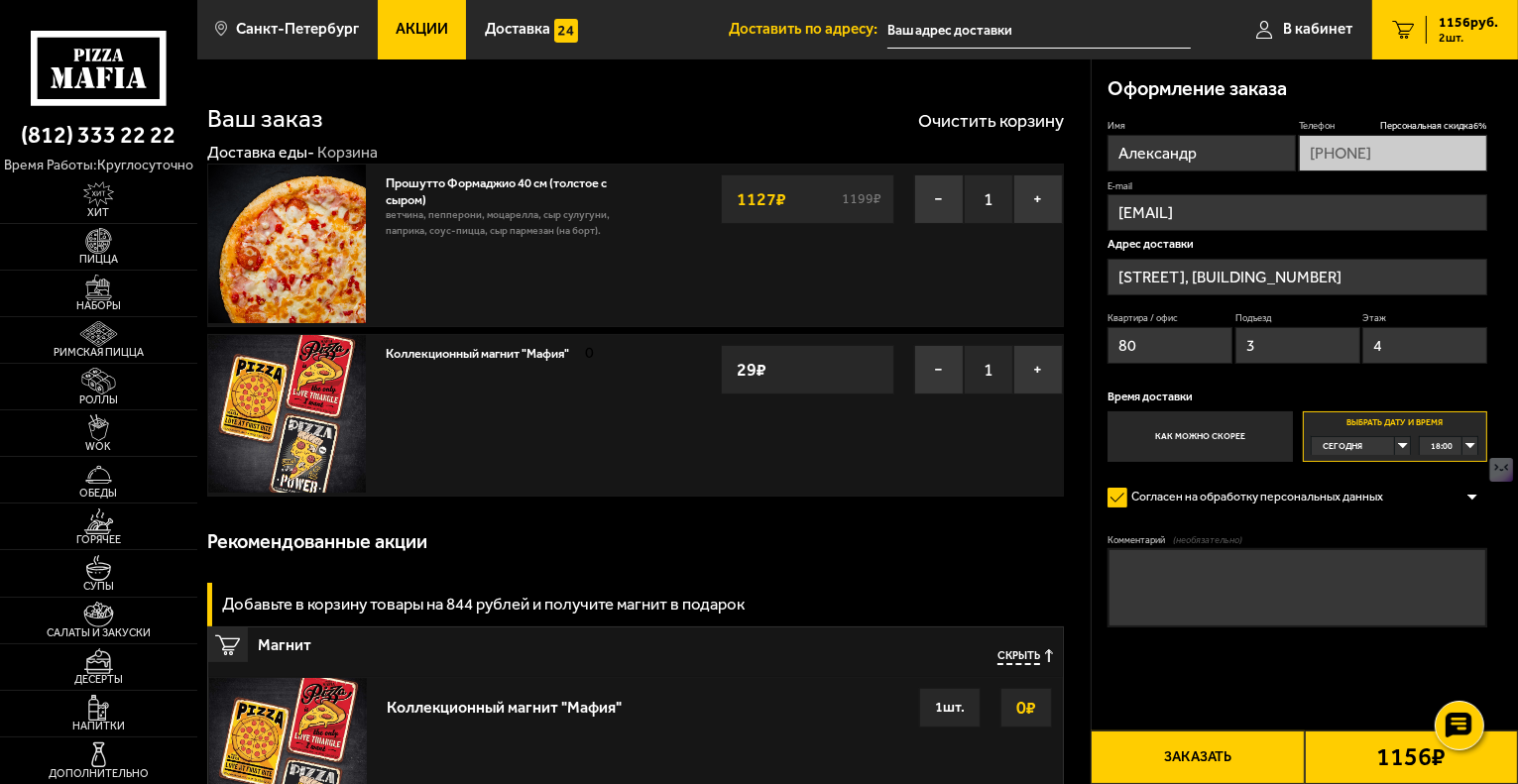 click on "Заказать" at bounding box center [1197, 757] 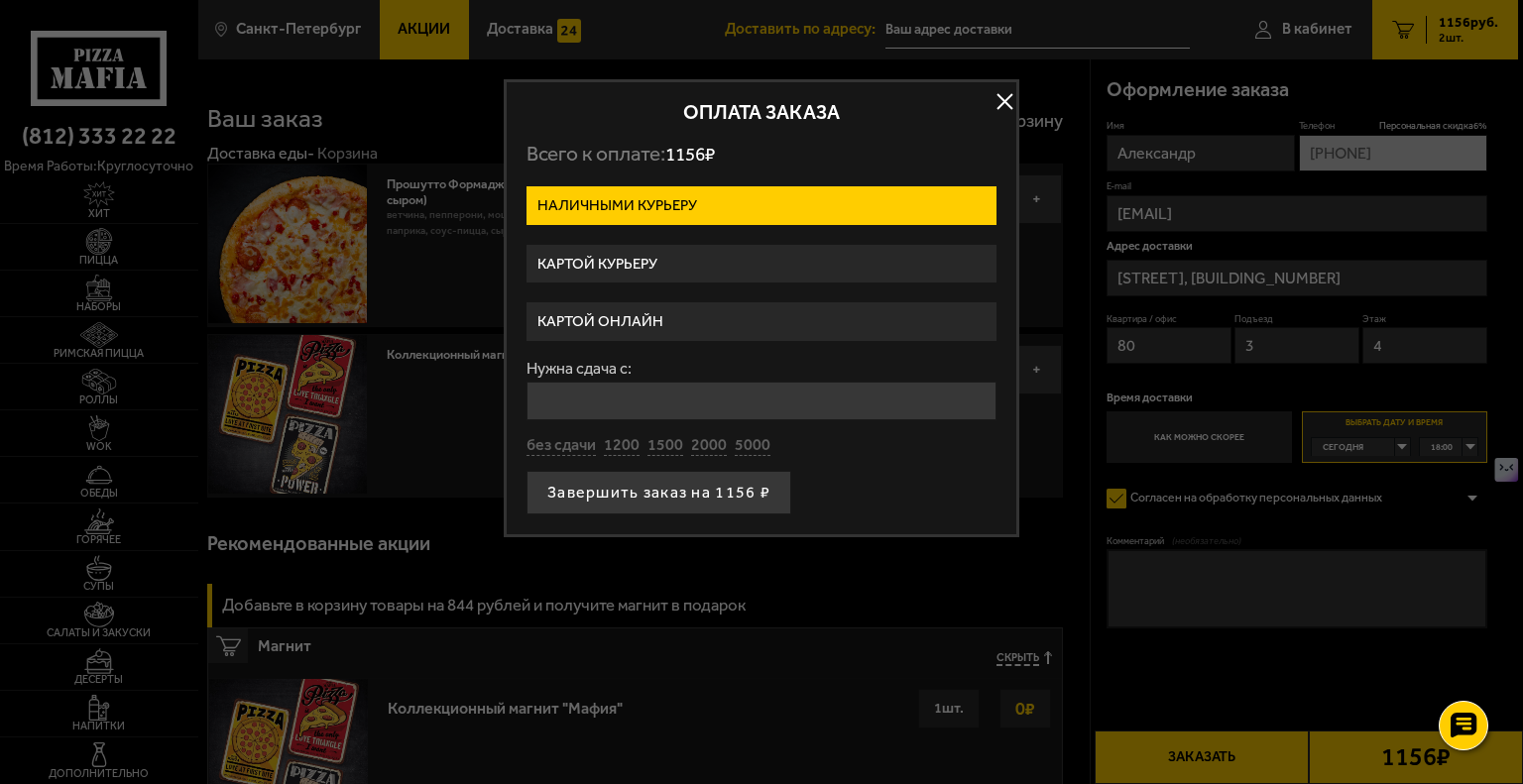 click on "Картой курьеру" at bounding box center (762, 264) 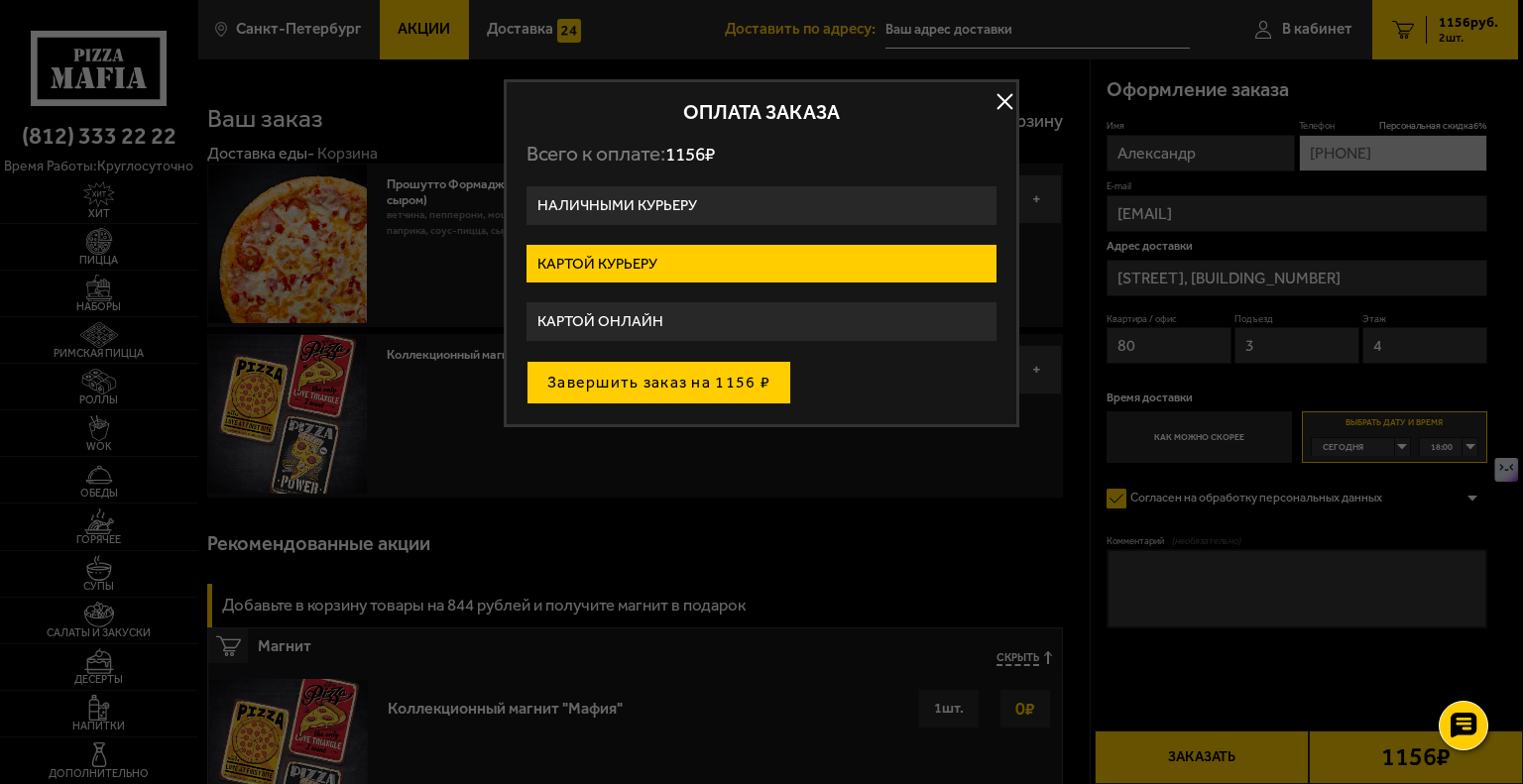 click on "Завершить заказ на 1156 ₽" at bounding box center (658, 383) 